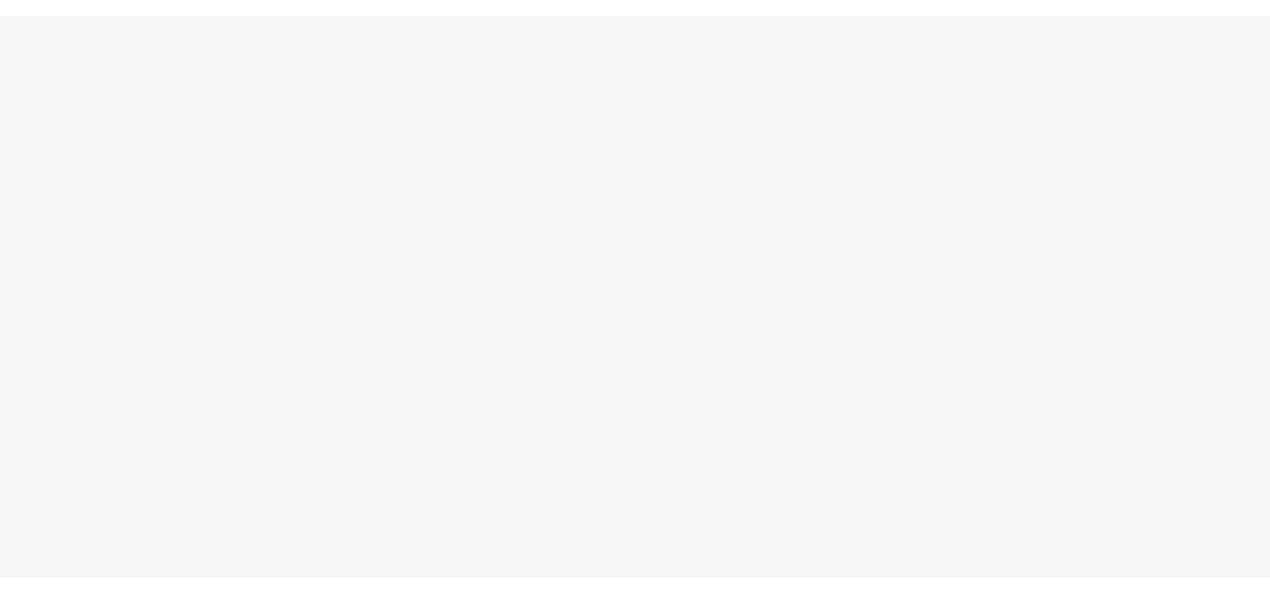 scroll, scrollTop: 0, scrollLeft: 0, axis: both 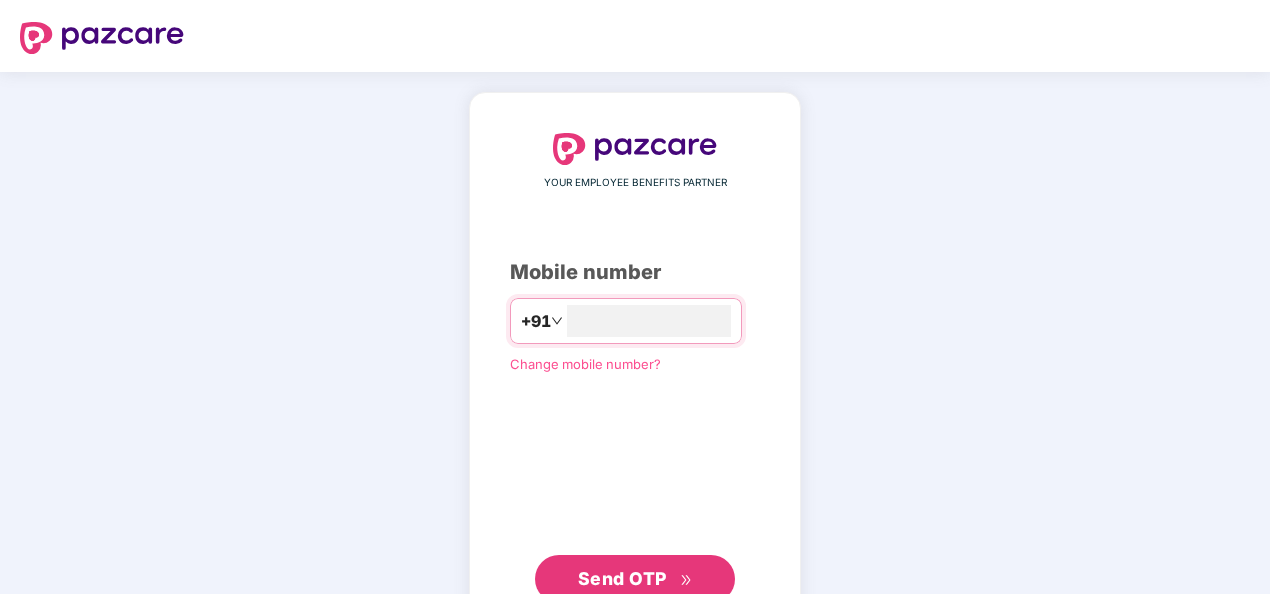 type on "**********" 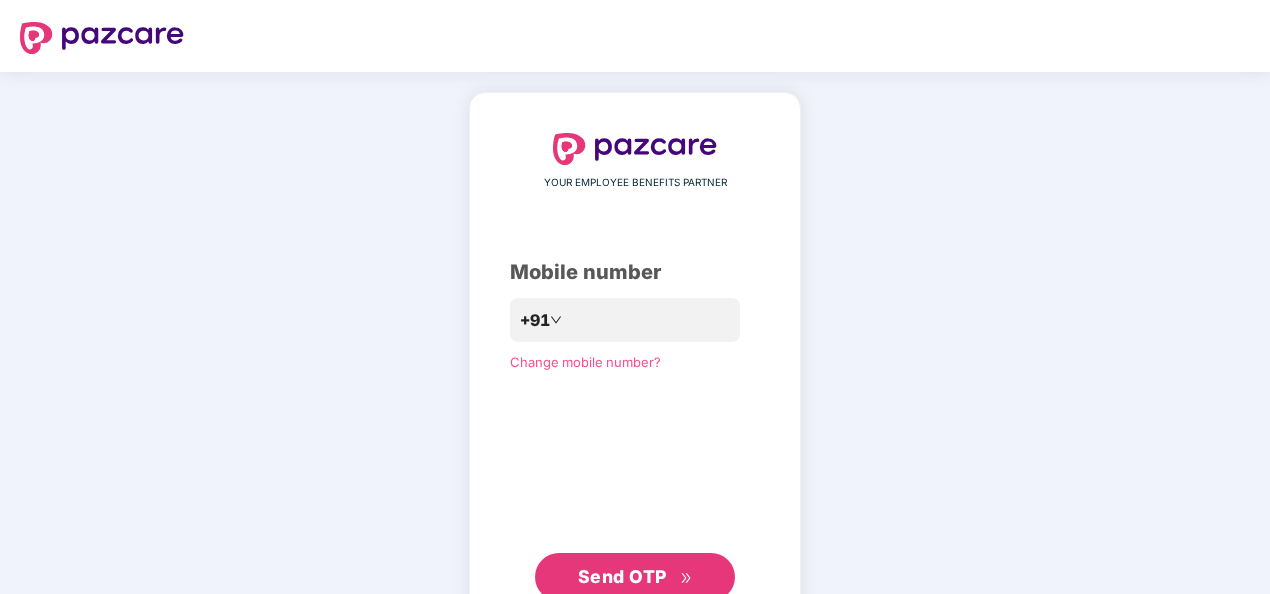 click on "Send OTP" at bounding box center (635, 577) 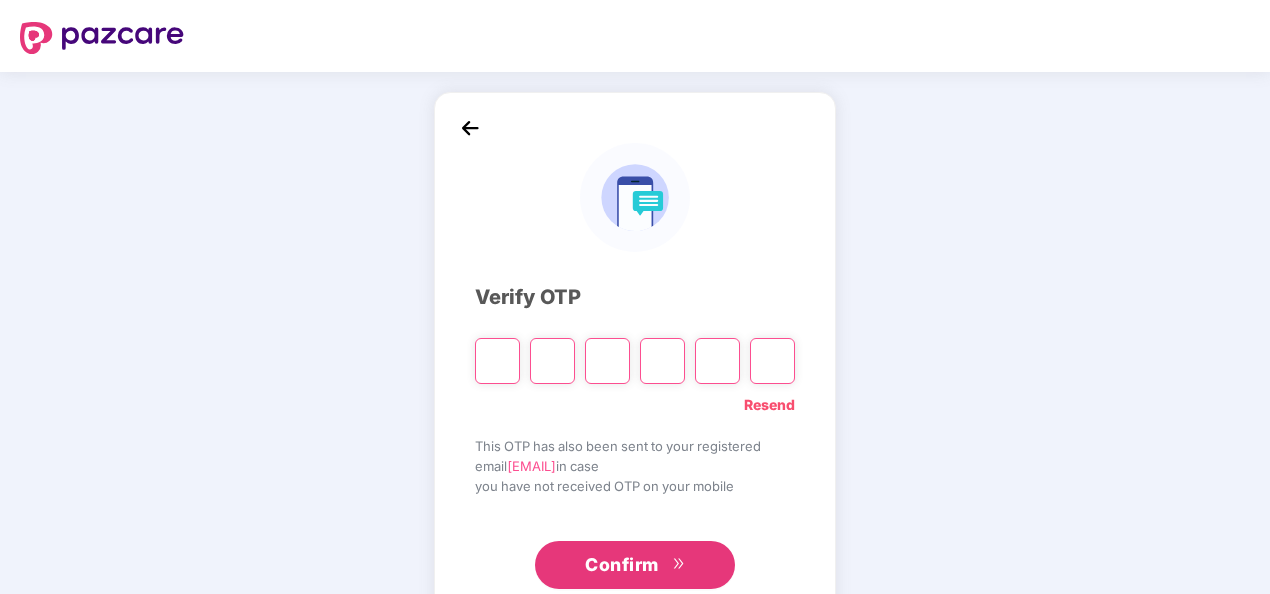type on "*" 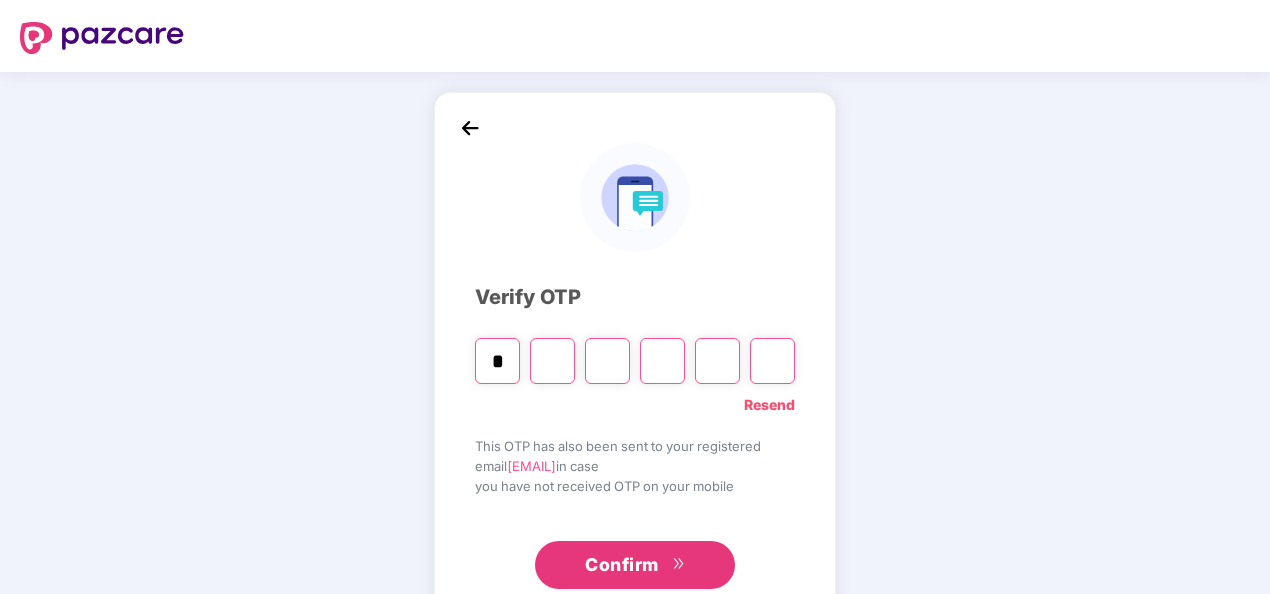 type on "*" 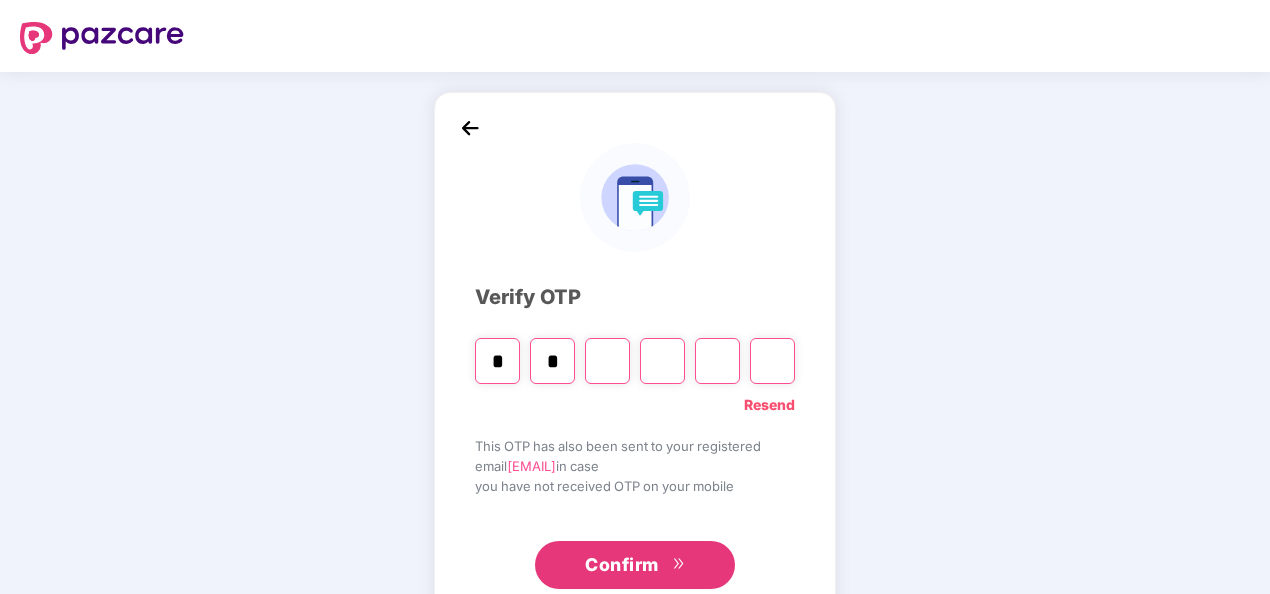 type on "*" 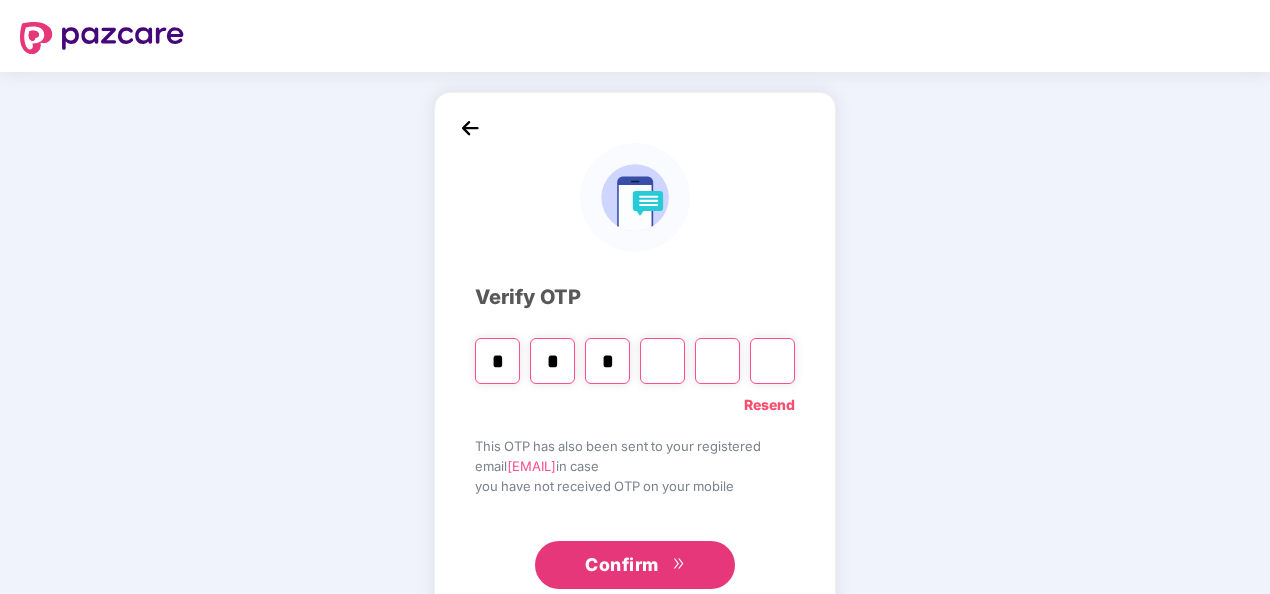 type on "*" 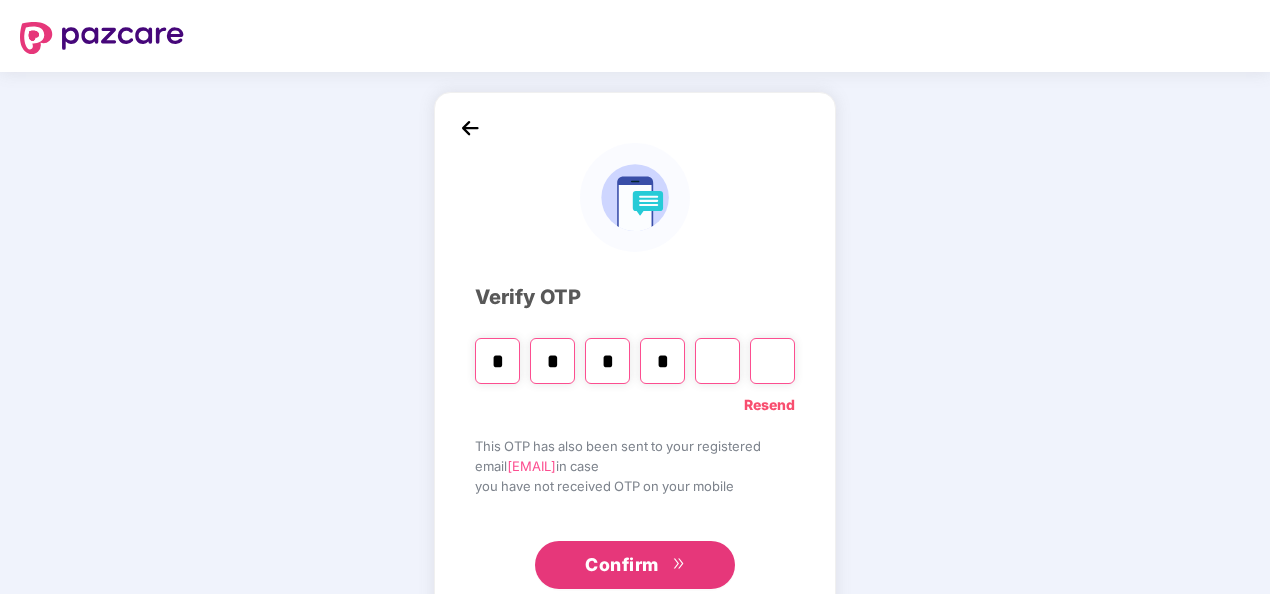 type on "*" 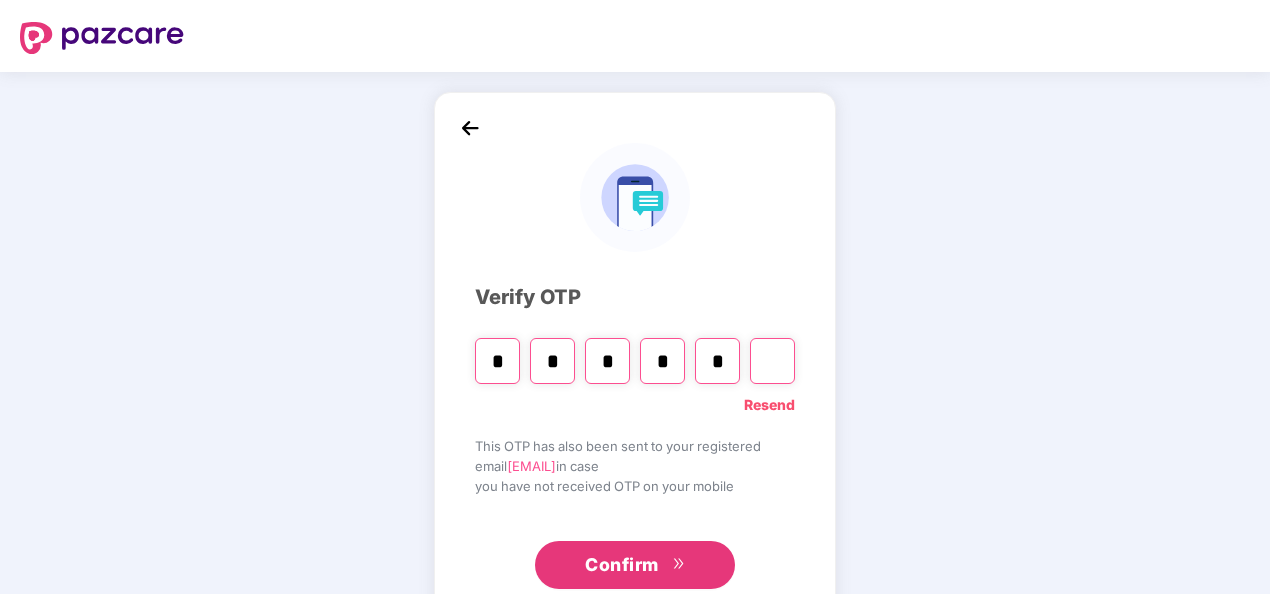 type on "*" 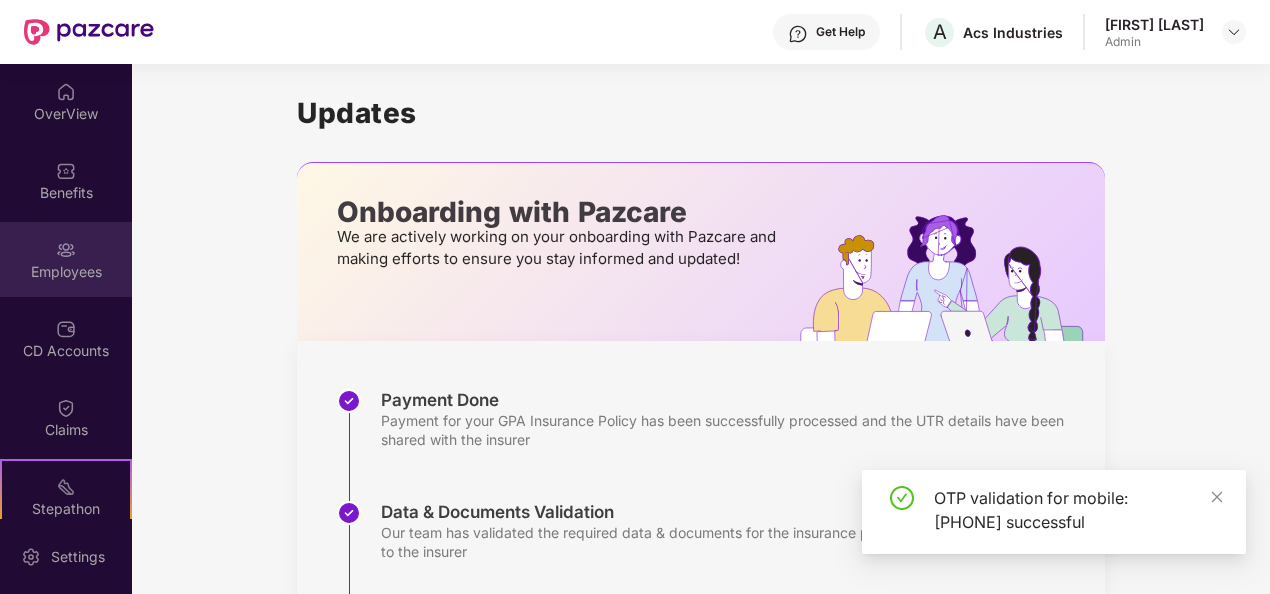 click on "Employees" at bounding box center [66, 272] 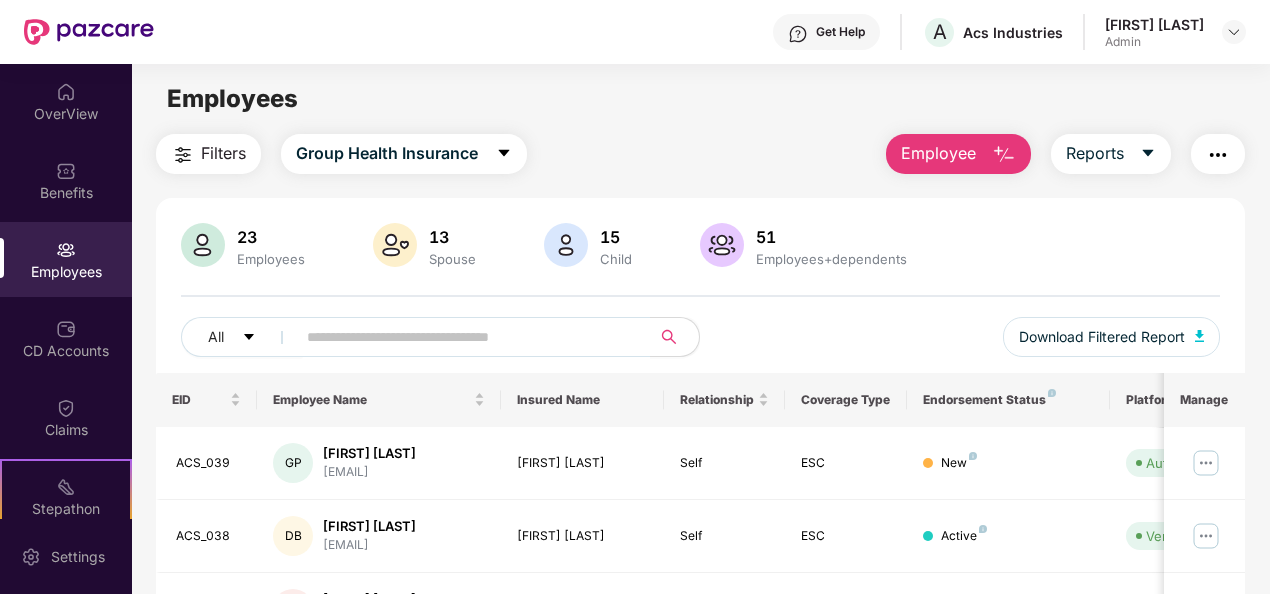 click on "Employee" at bounding box center [938, 153] 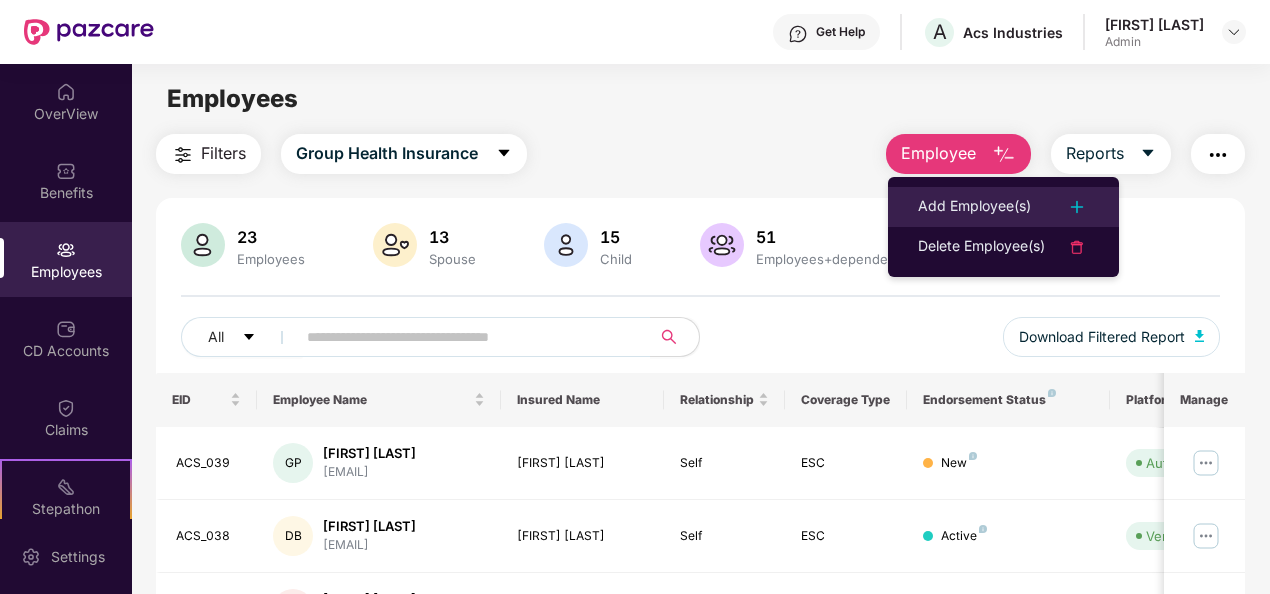 click on "Add Employee(s)" at bounding box center [974, 207] 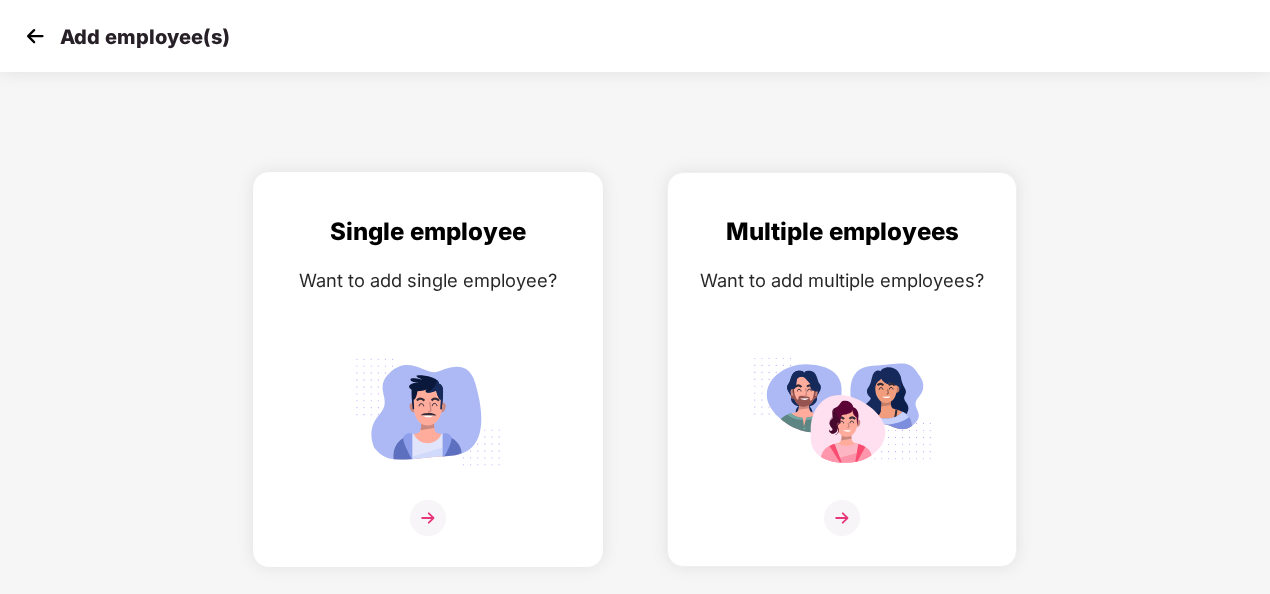 click at bounding box center [428, 518] 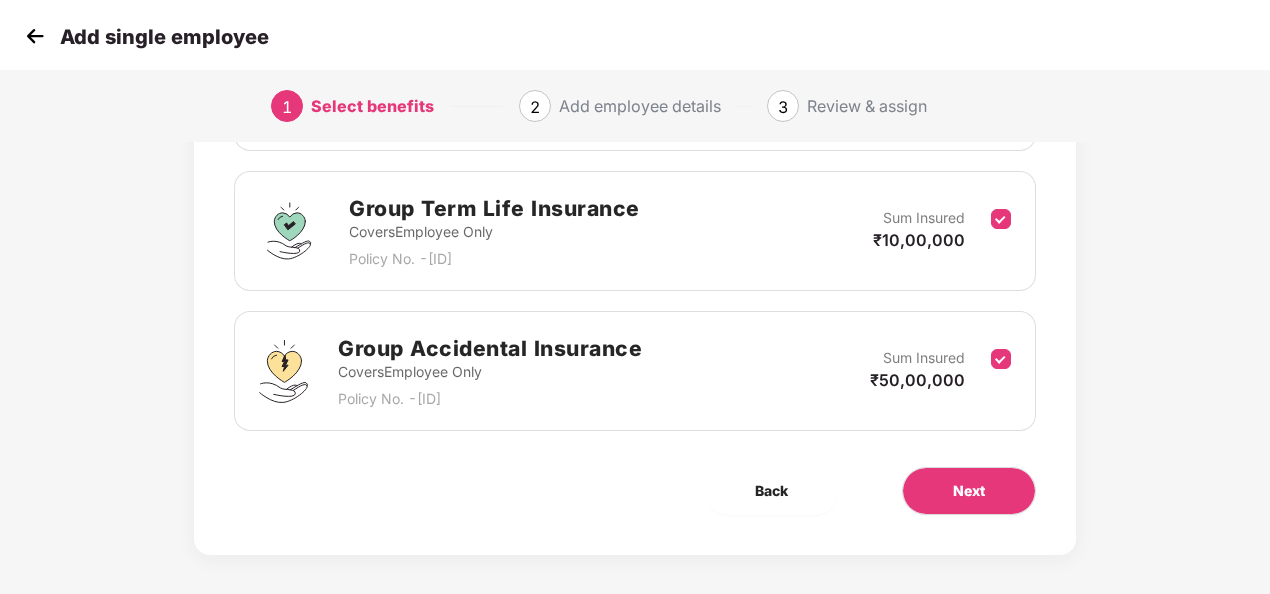 scroll, scrollTop: 422, scrollLeft: 0, axis: vertical 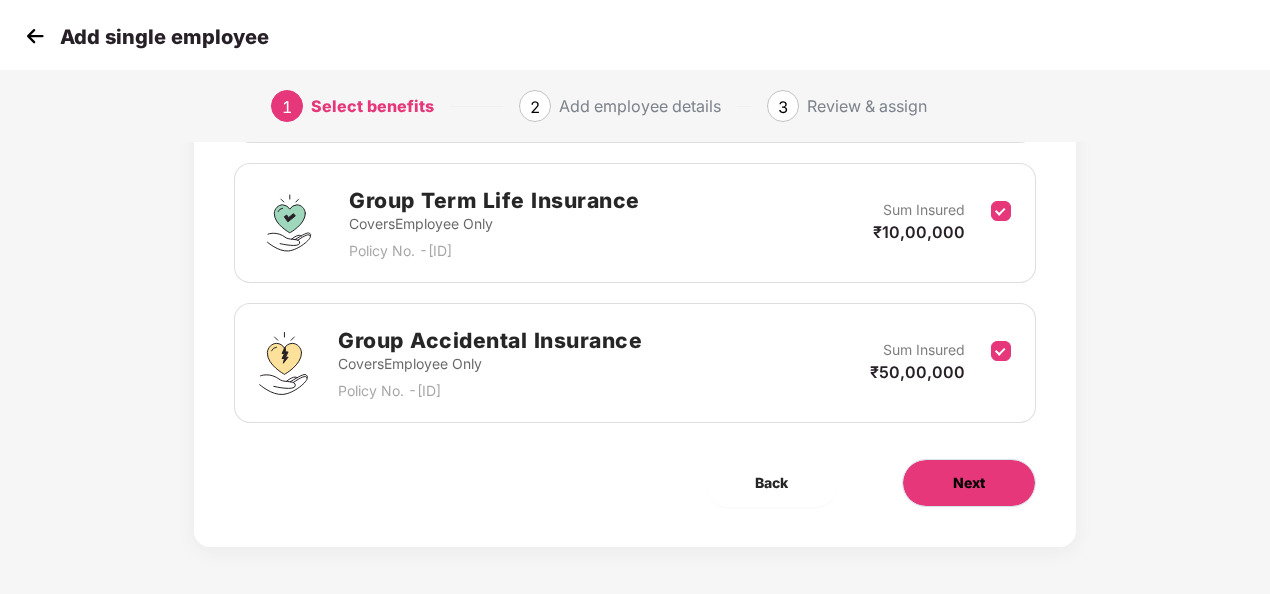 click on "Next" at bounding box center (969, 483) 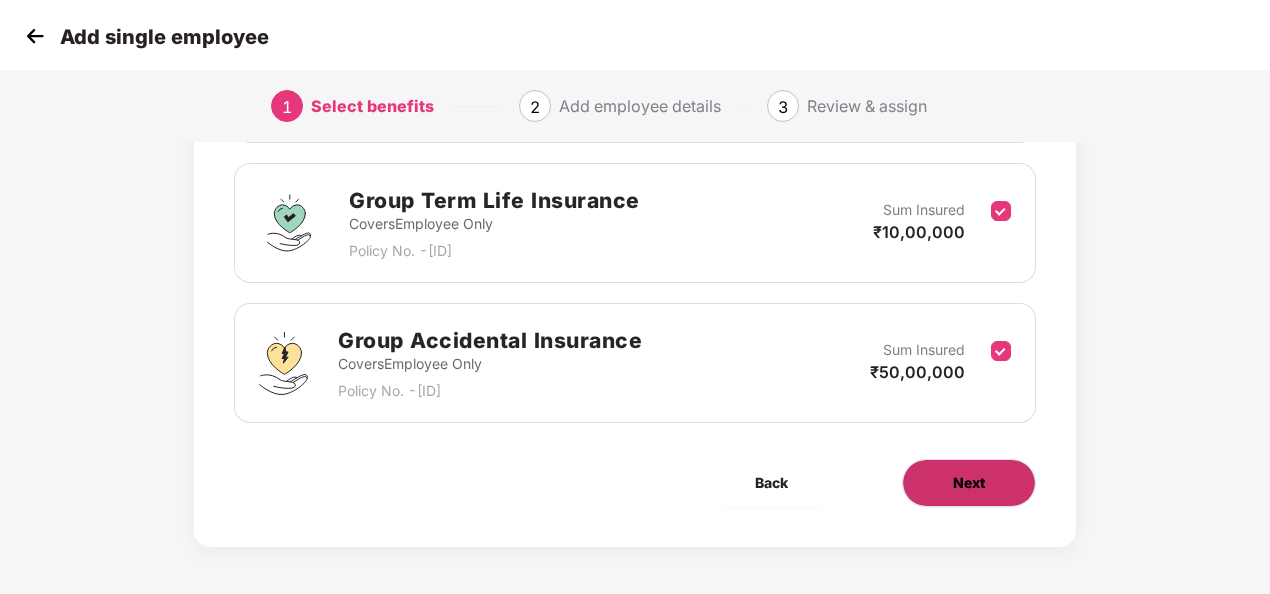 scroll, scrollTop: 0, scrollLeft: 0, axis: both 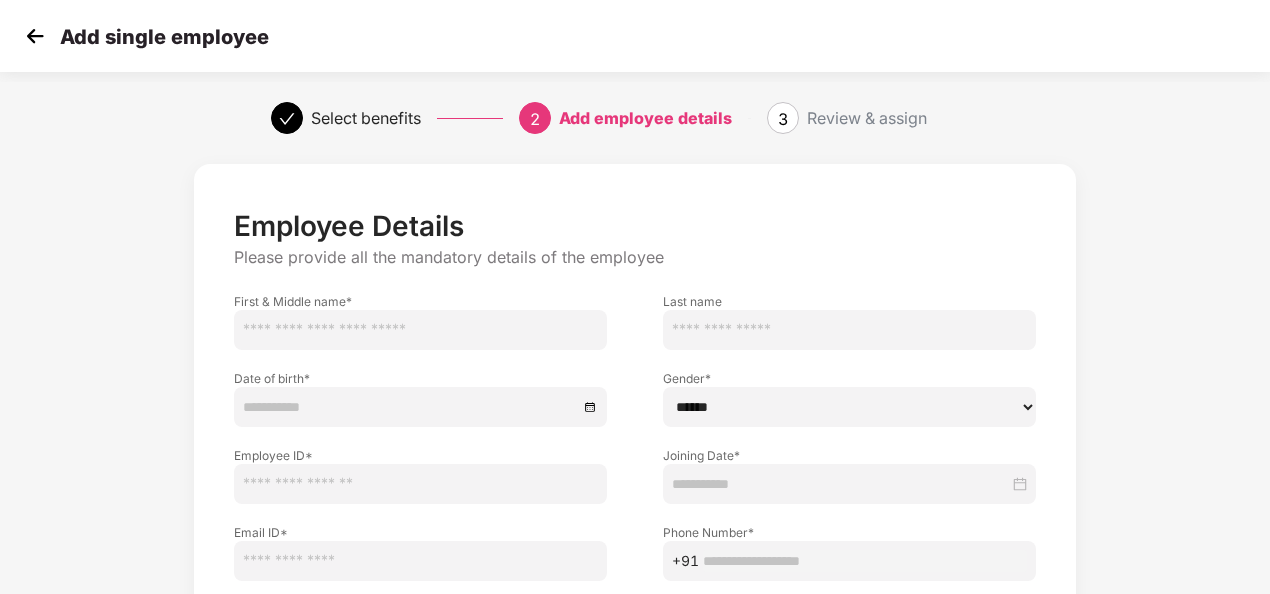 click at bounding box center [420, 330] 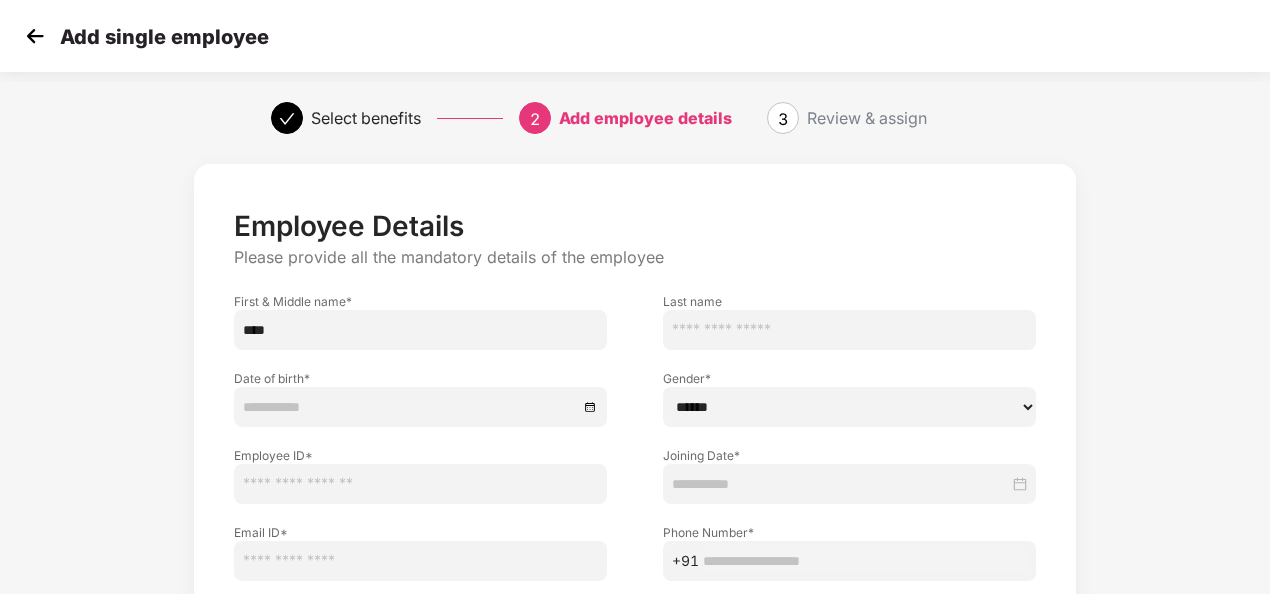 click at bounding box center [849, 330] 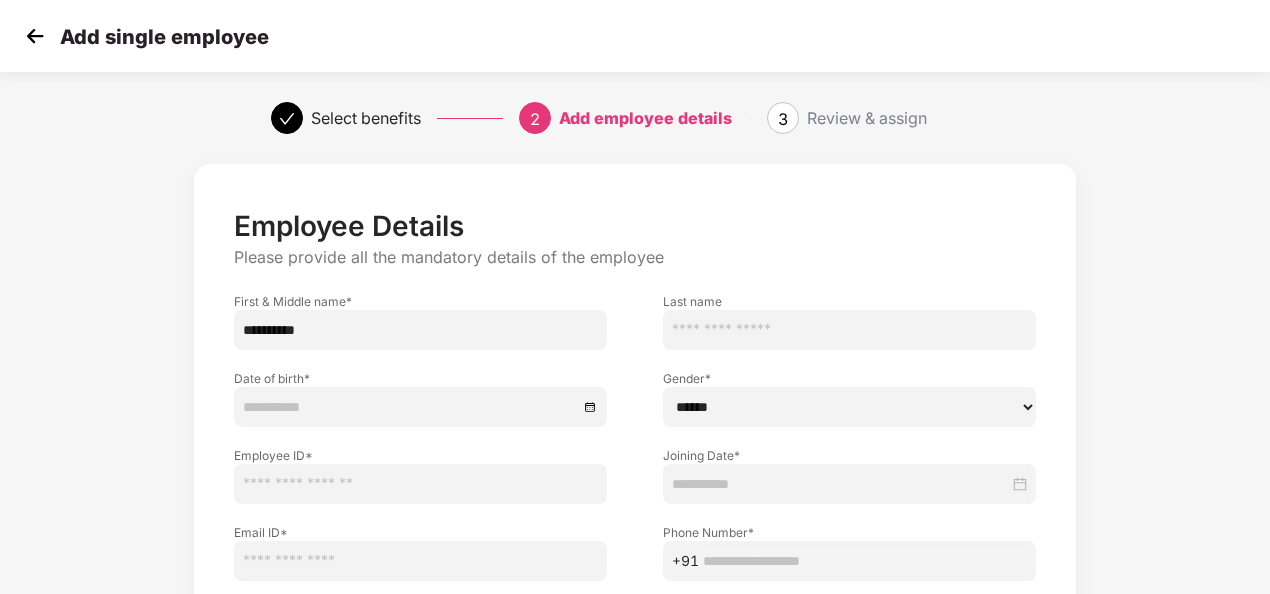 type on "**********" 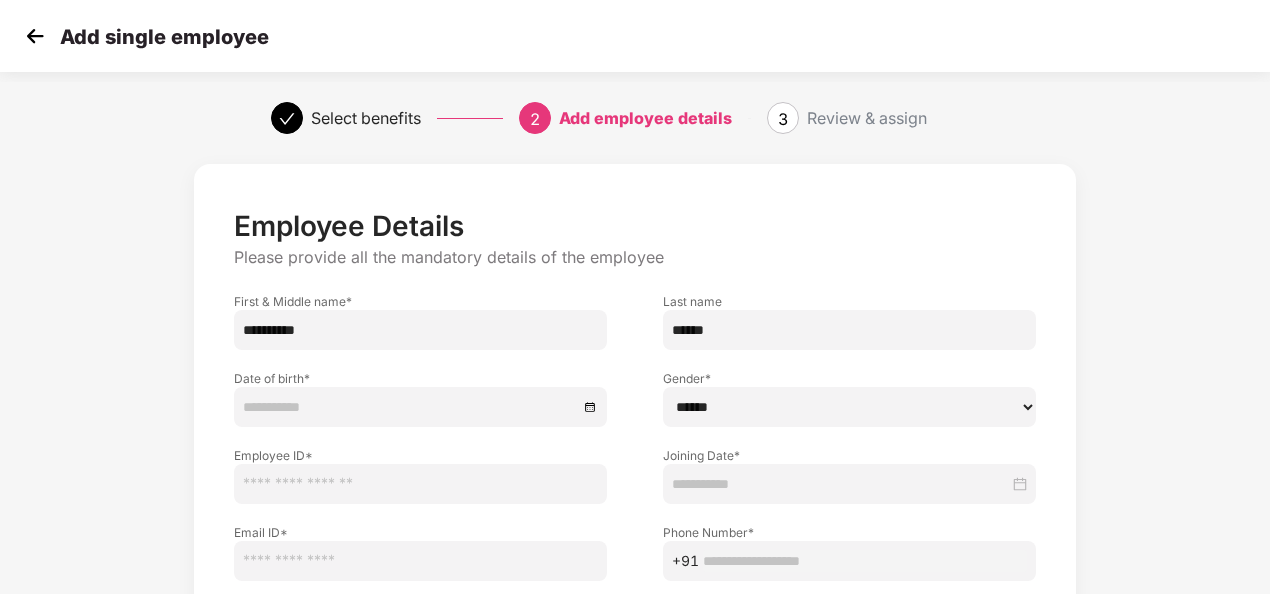 type on "******" 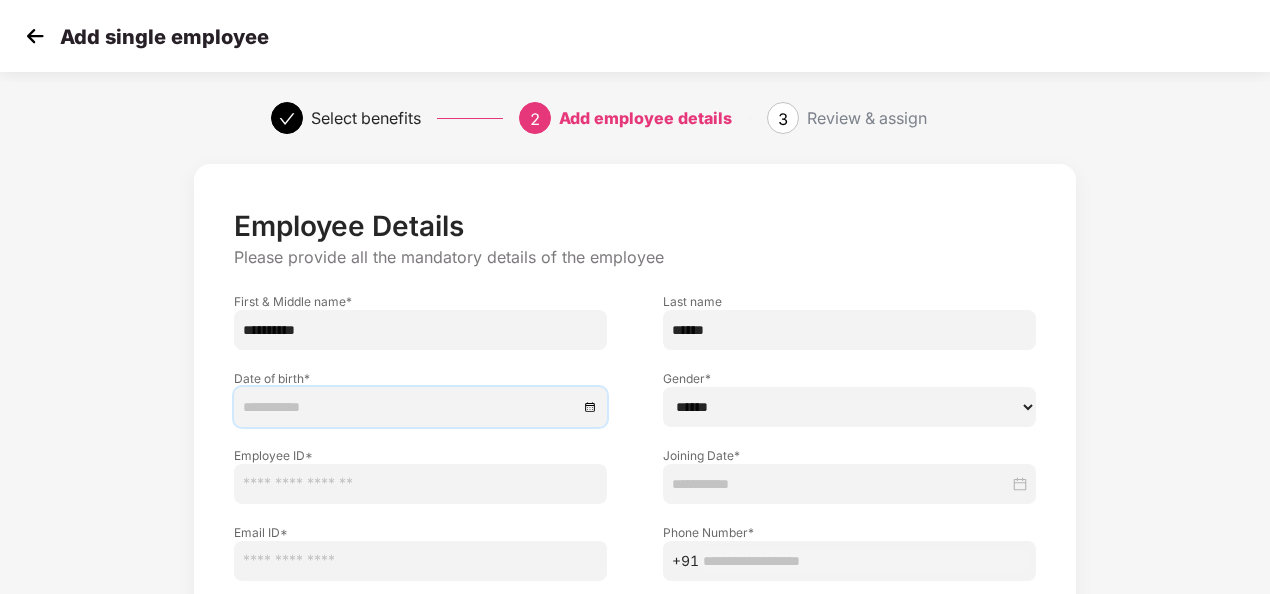 click at bounding box center (410, 407) 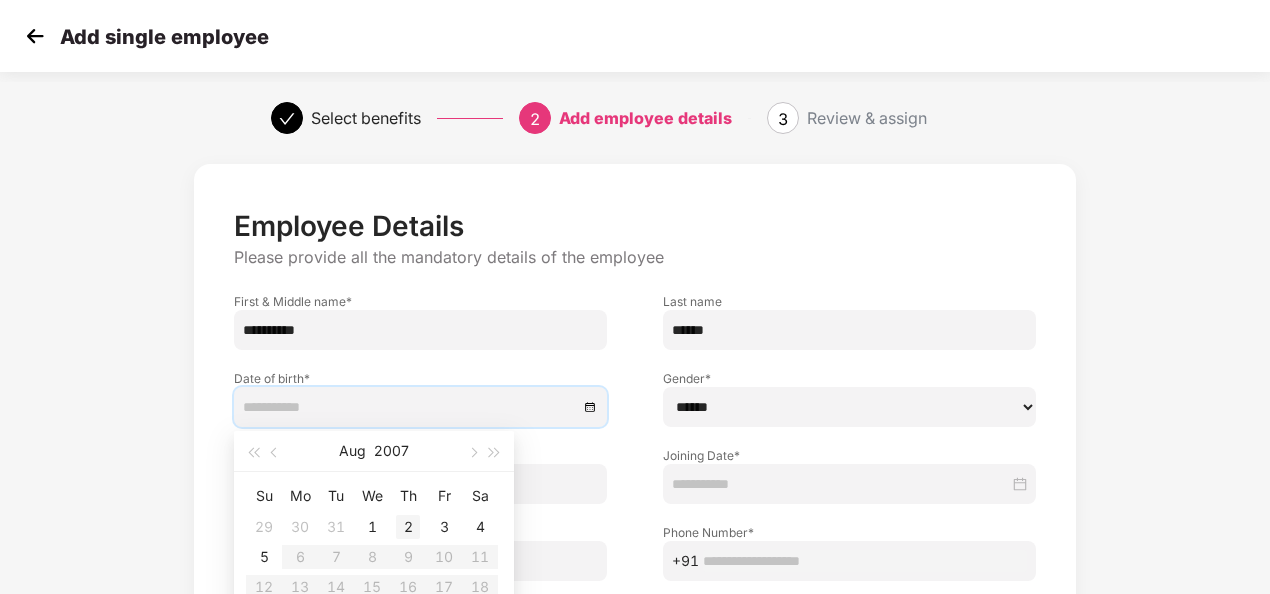 type on "**********" 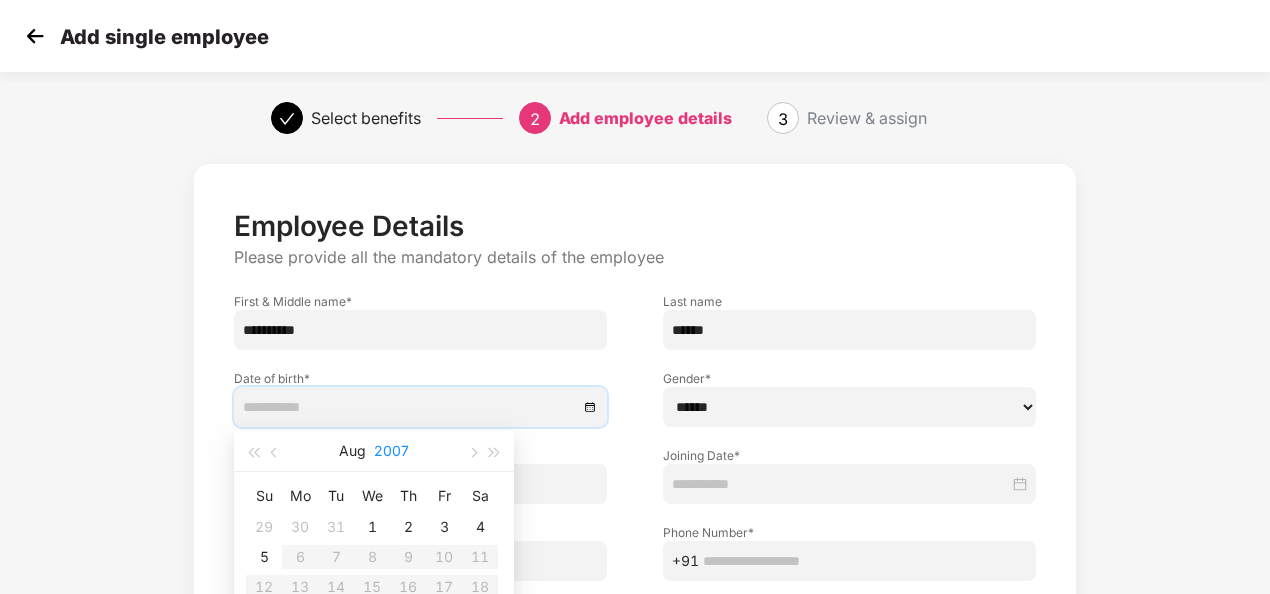 click on "2007" at bounding box center (391, 451) 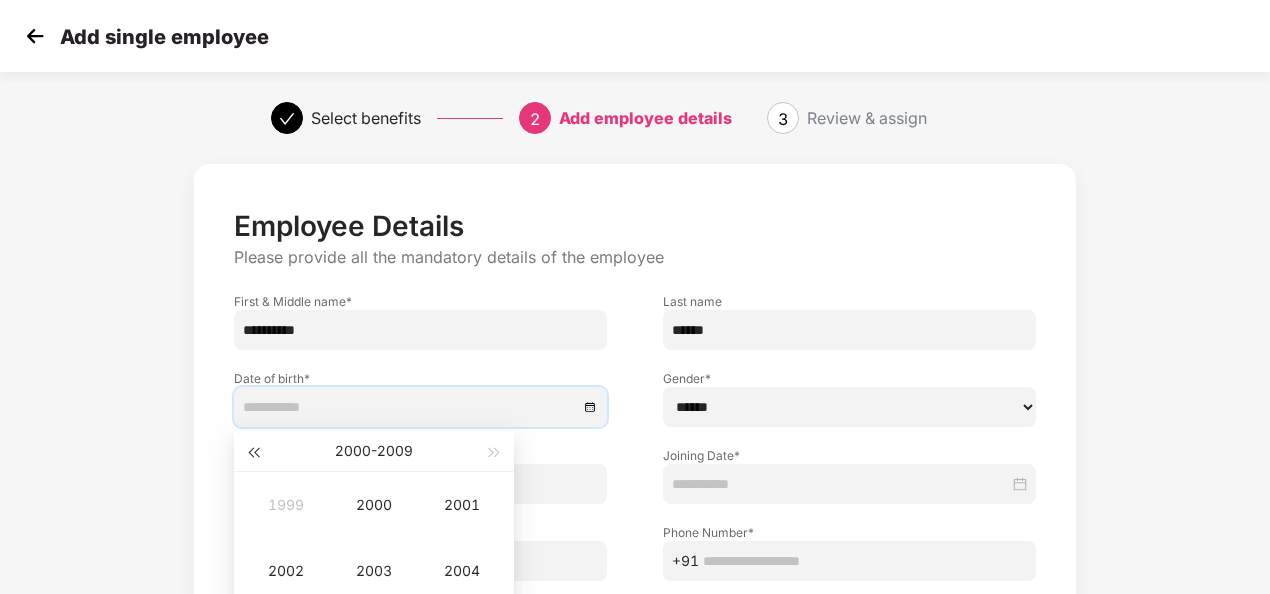 click at bounding box center [253, 453] 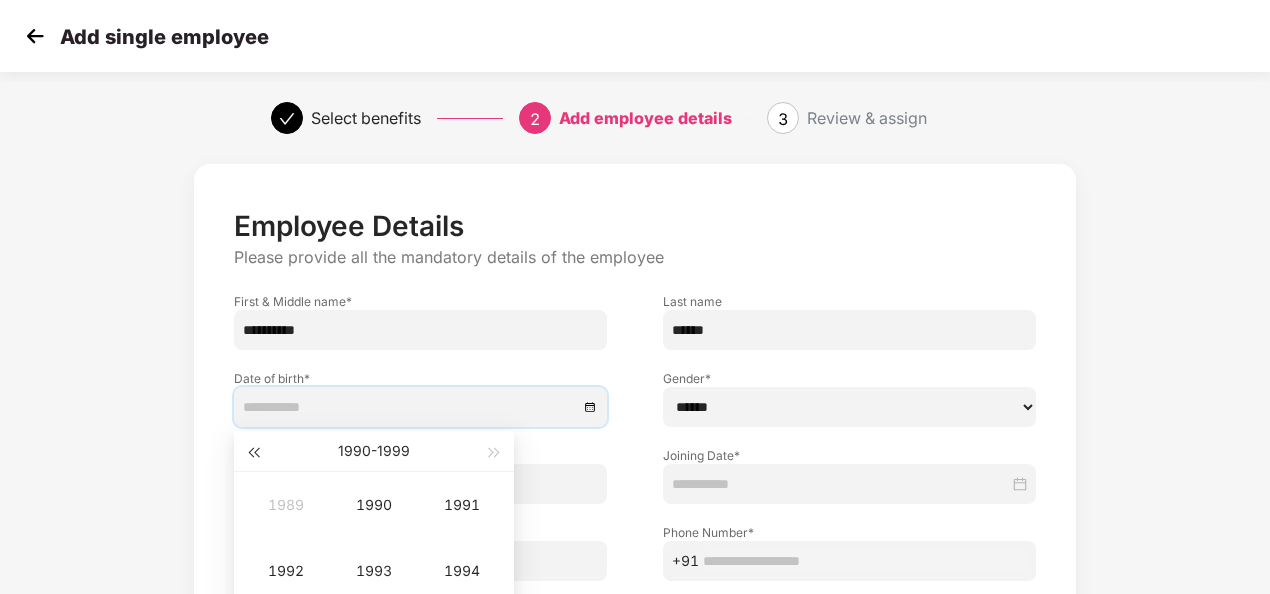 click at bounding box center [253, 453] 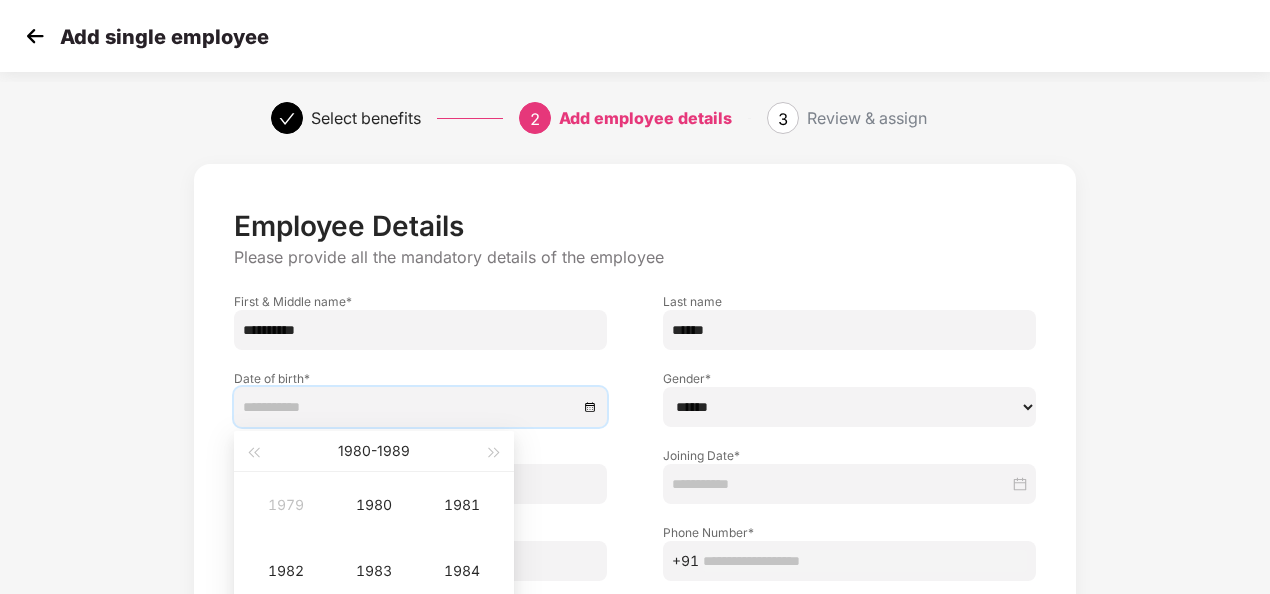 type on "**********" 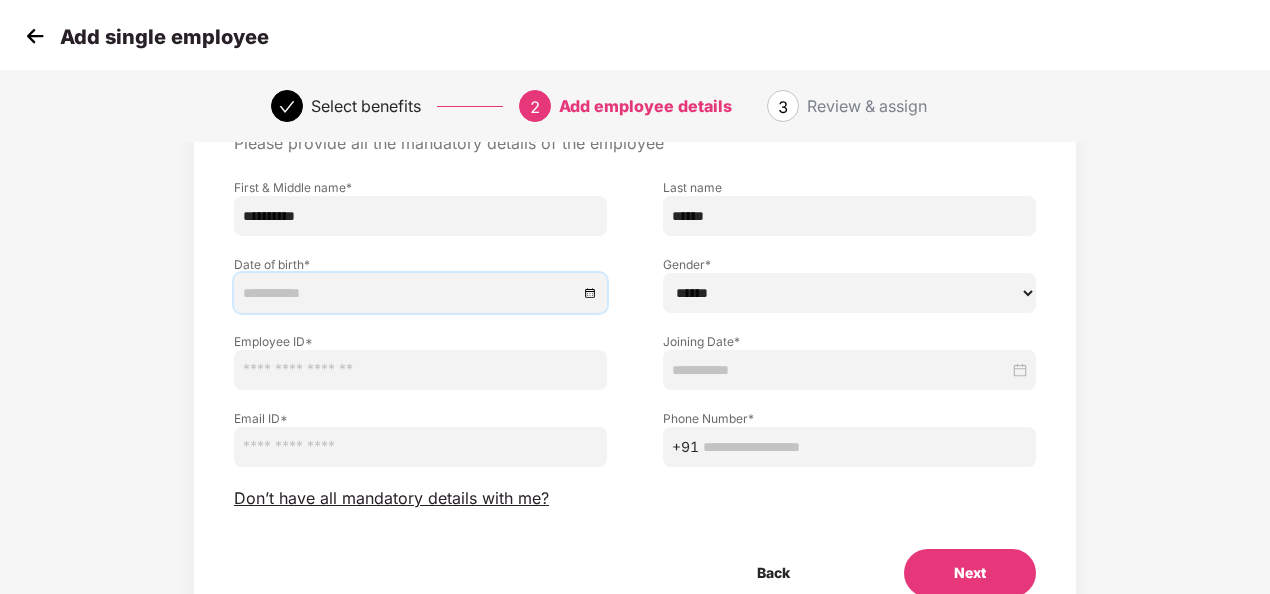 scroll, scrollTop: 111, scrollLeft: 0, axis: vertical 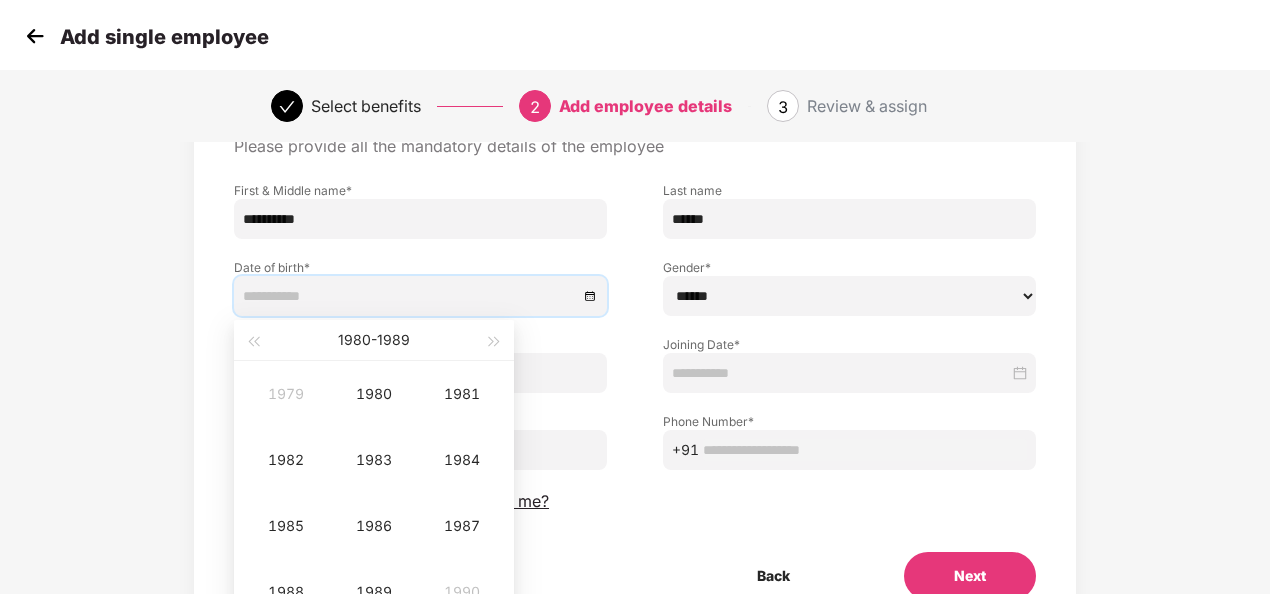 click at bounding box center (410, 296) 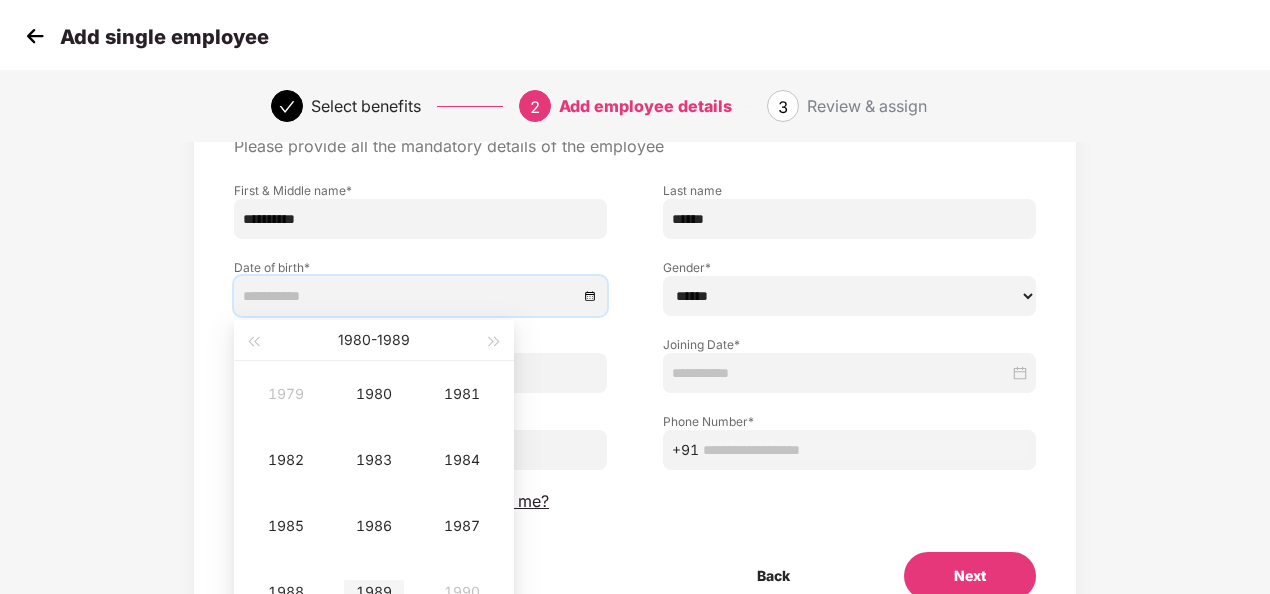 type on "**********" 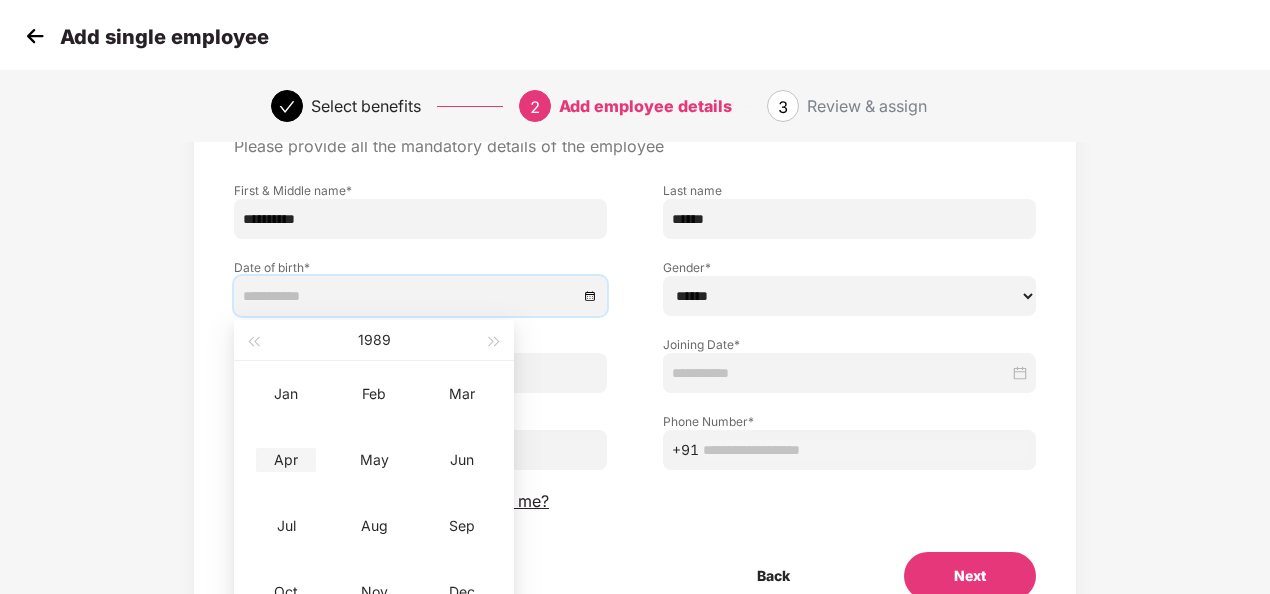 type on "**********" 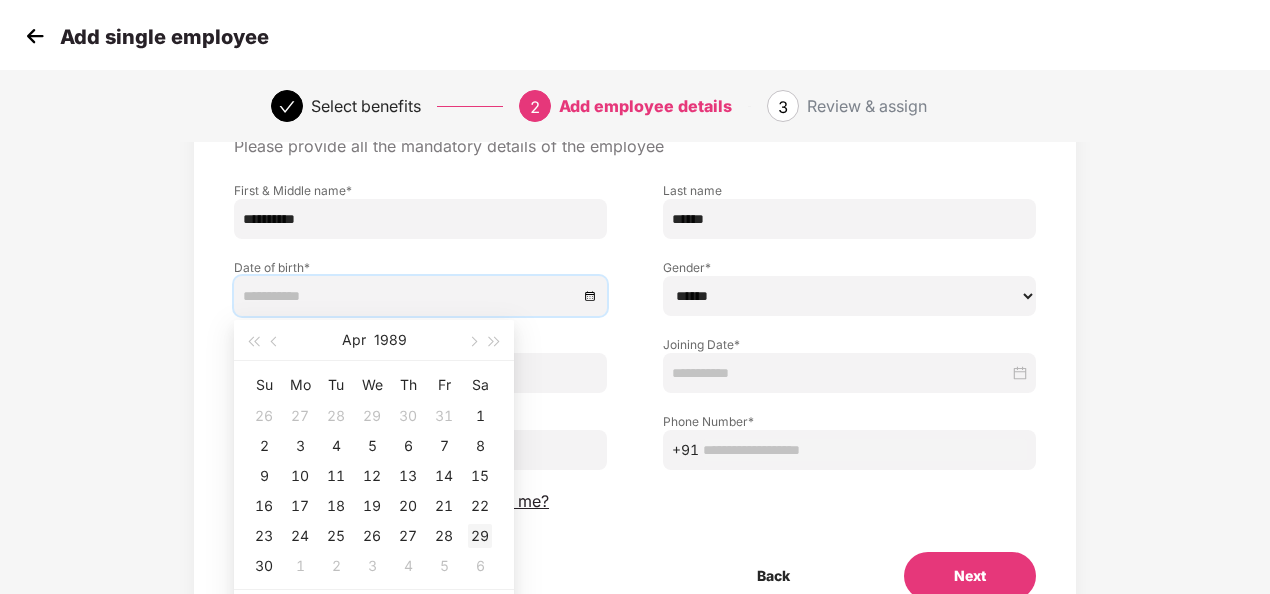 type on "**********" 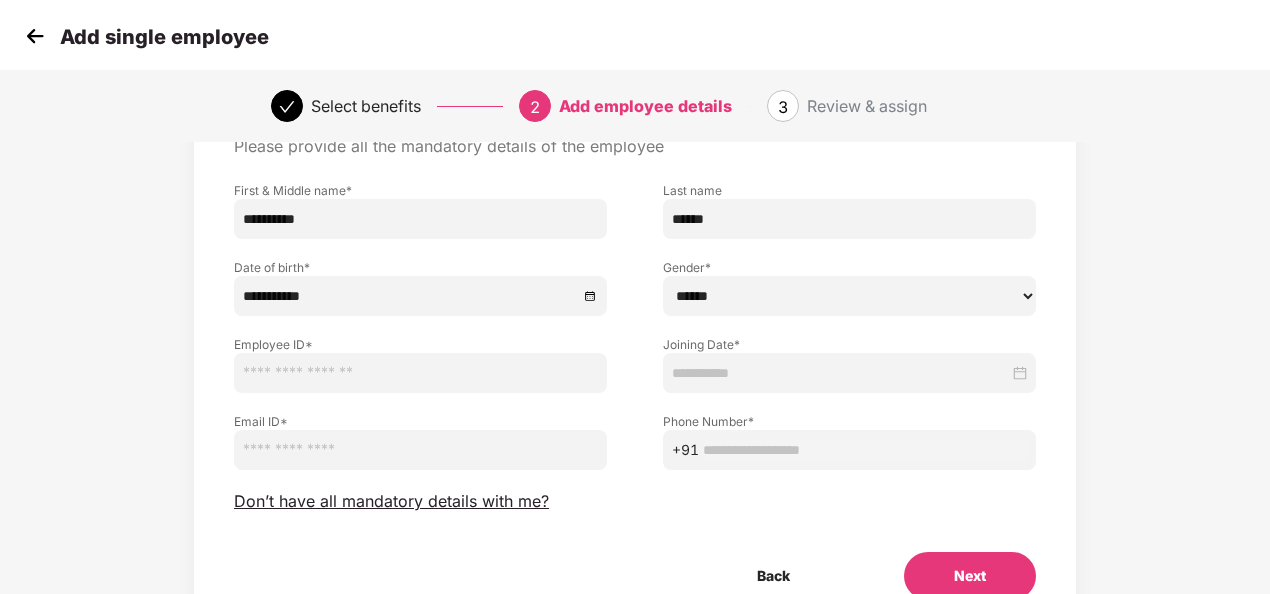 click on "****** **** ******" at bounding box center [849, 296] 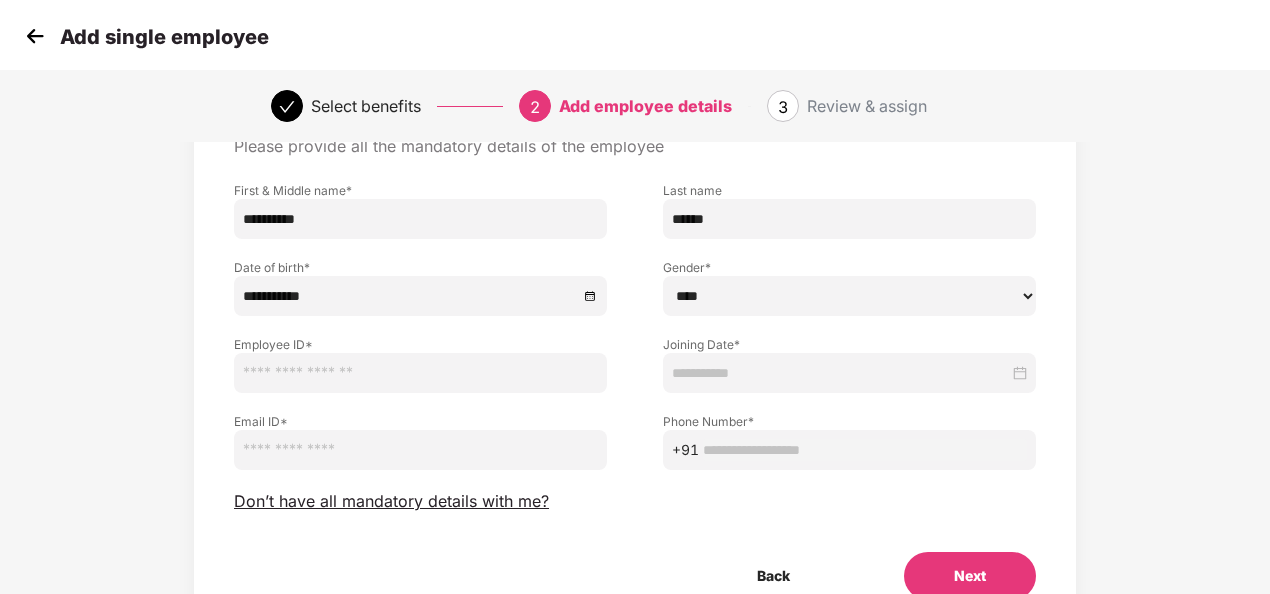 click on "****** **** ******" at bounding box center [849, 296] 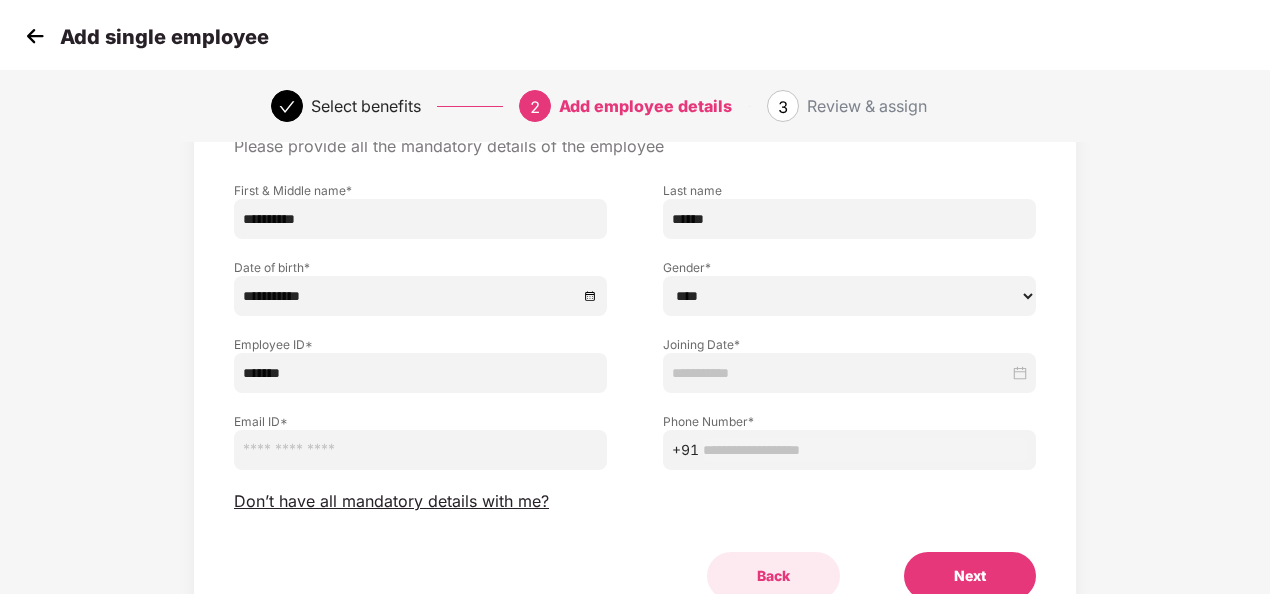 type on "*******" 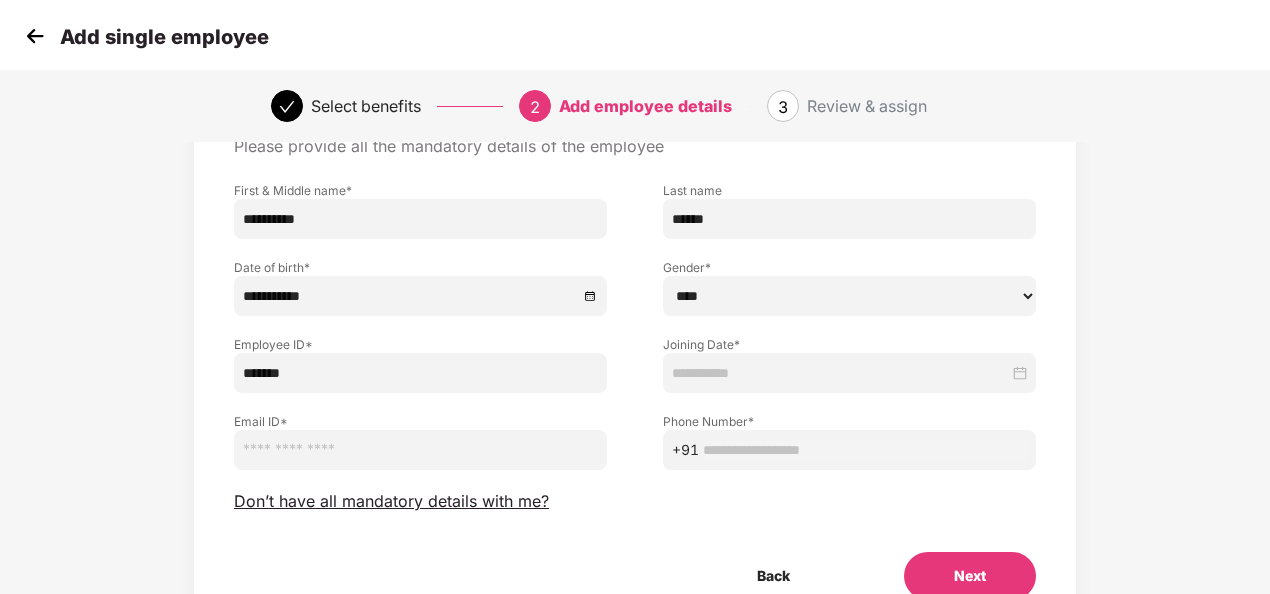 click at bounding box center [840, 373] 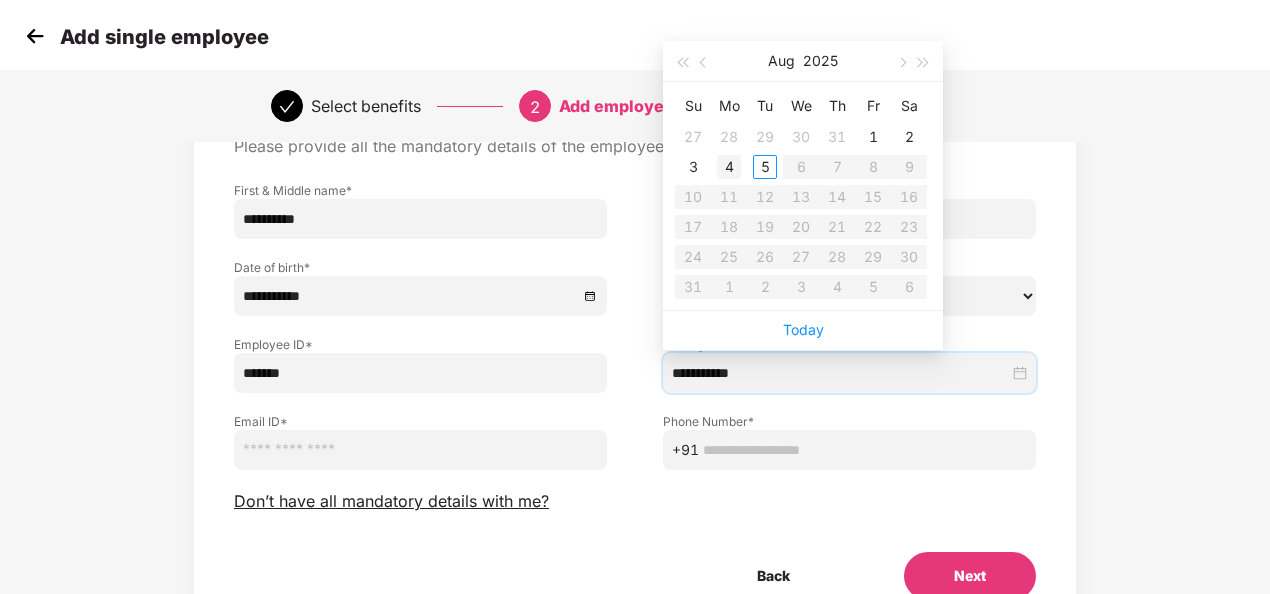 type on "**********" 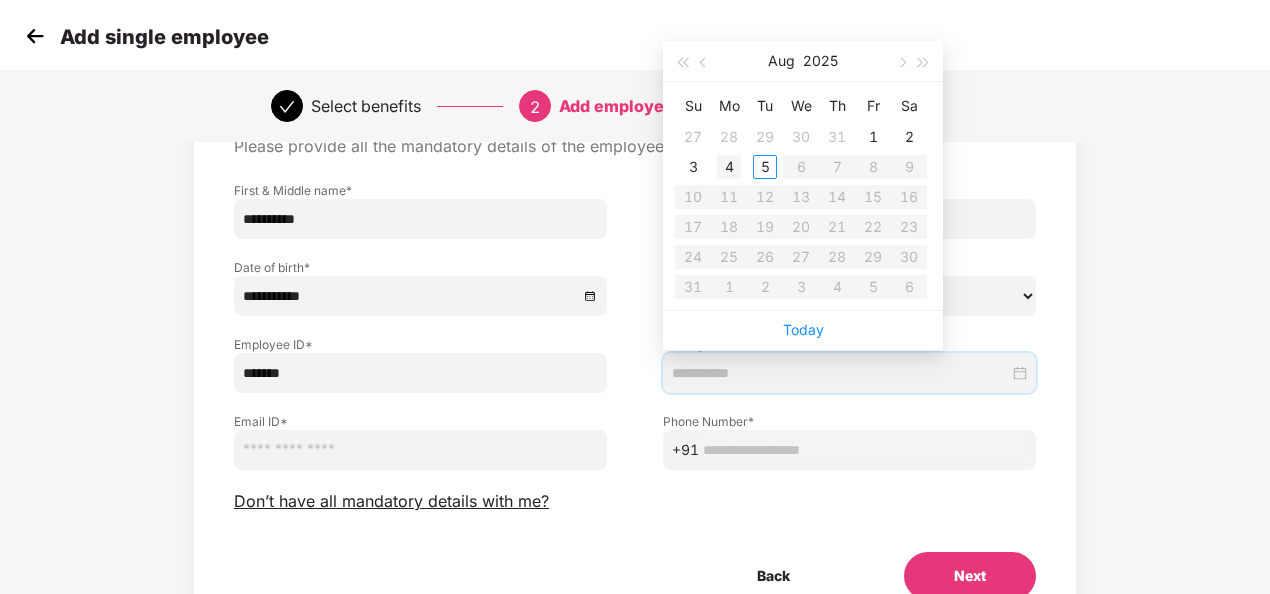 click on "4" at bounding box center (729, 167) 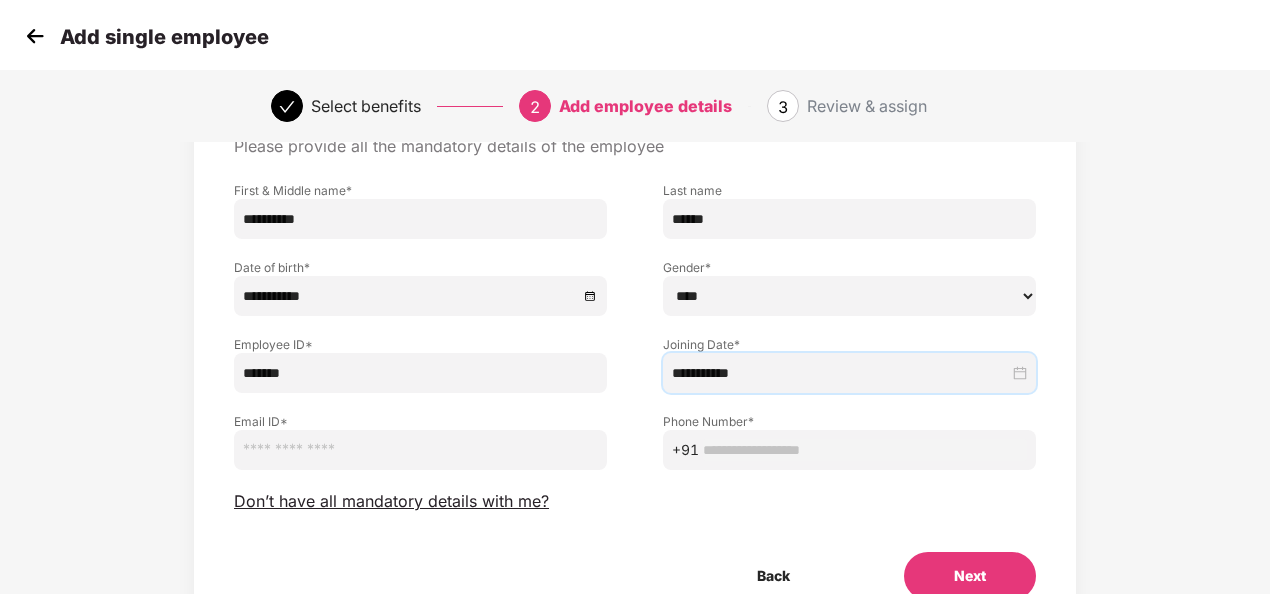 click at bounding box center [420, 450] 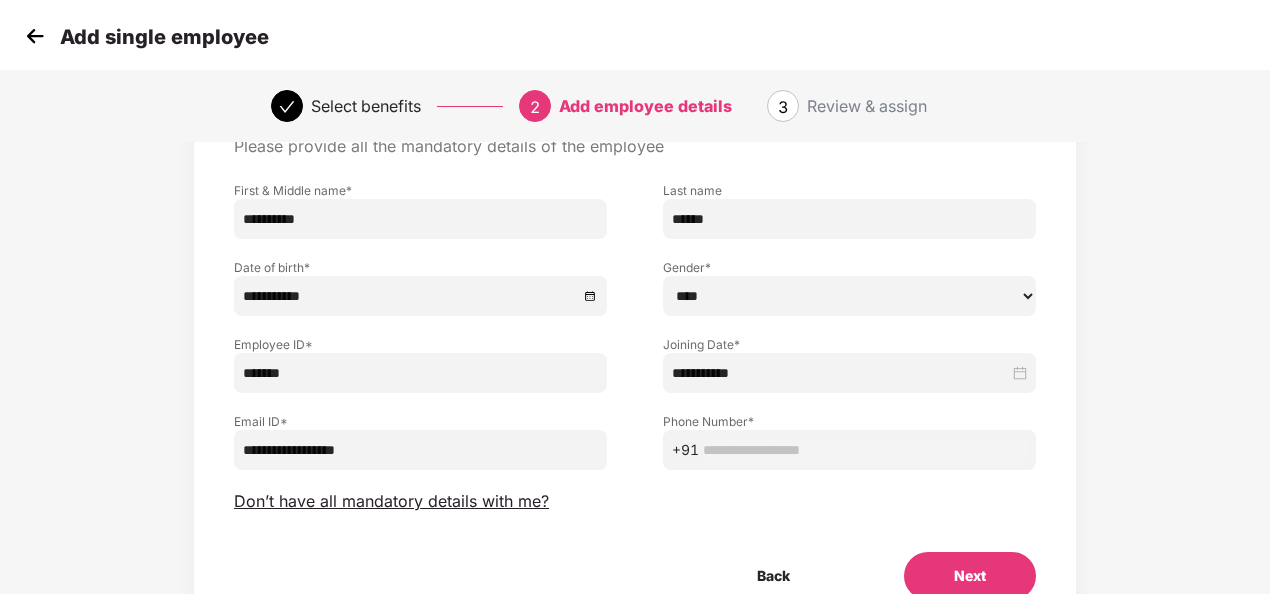 type on "**********" 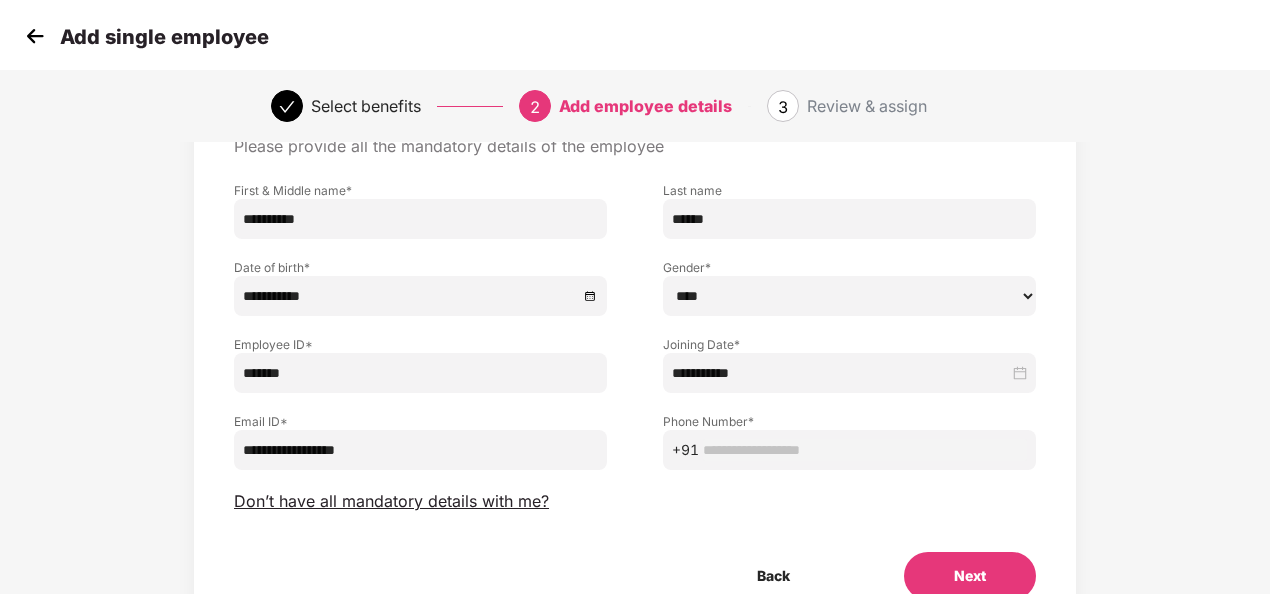 click at bounding box center (865, 450) 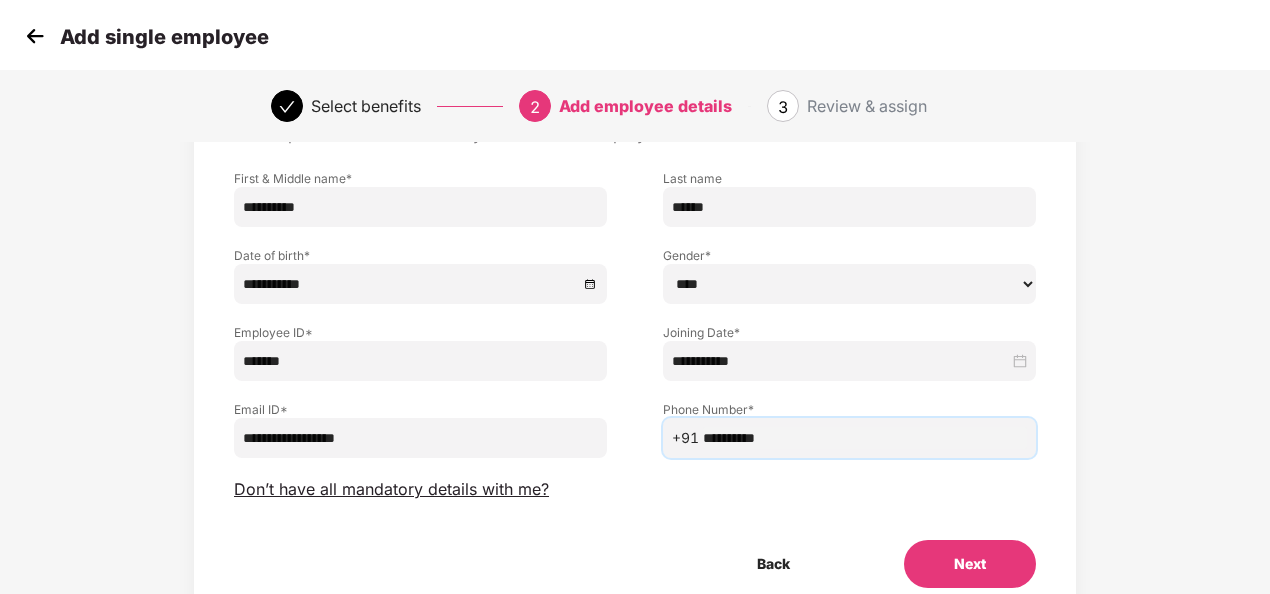 scroll, scrollTop: 207, scrollLeft: 0, axis: vertical 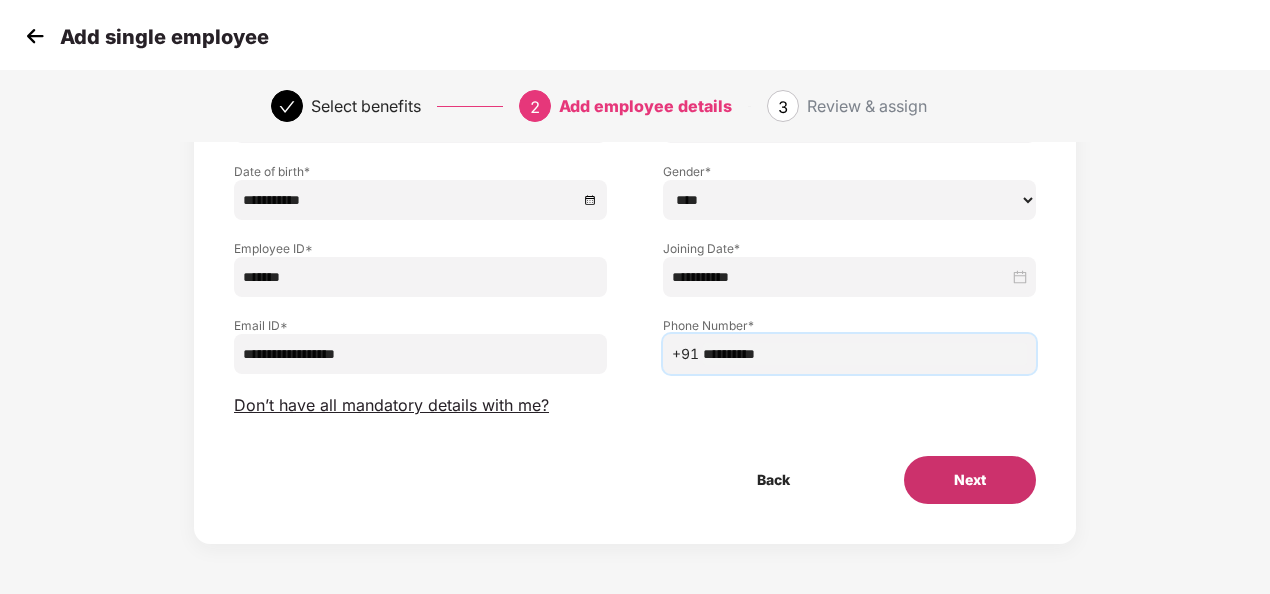 type on "**********" 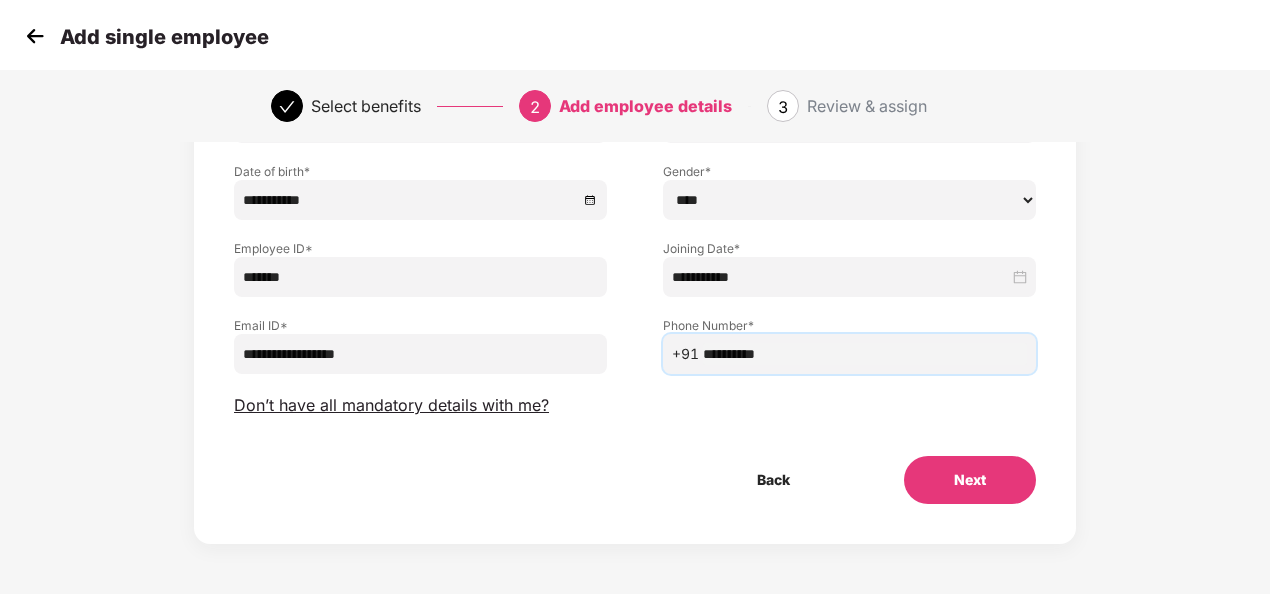 click on "Next" at bounding box center [970, 480] 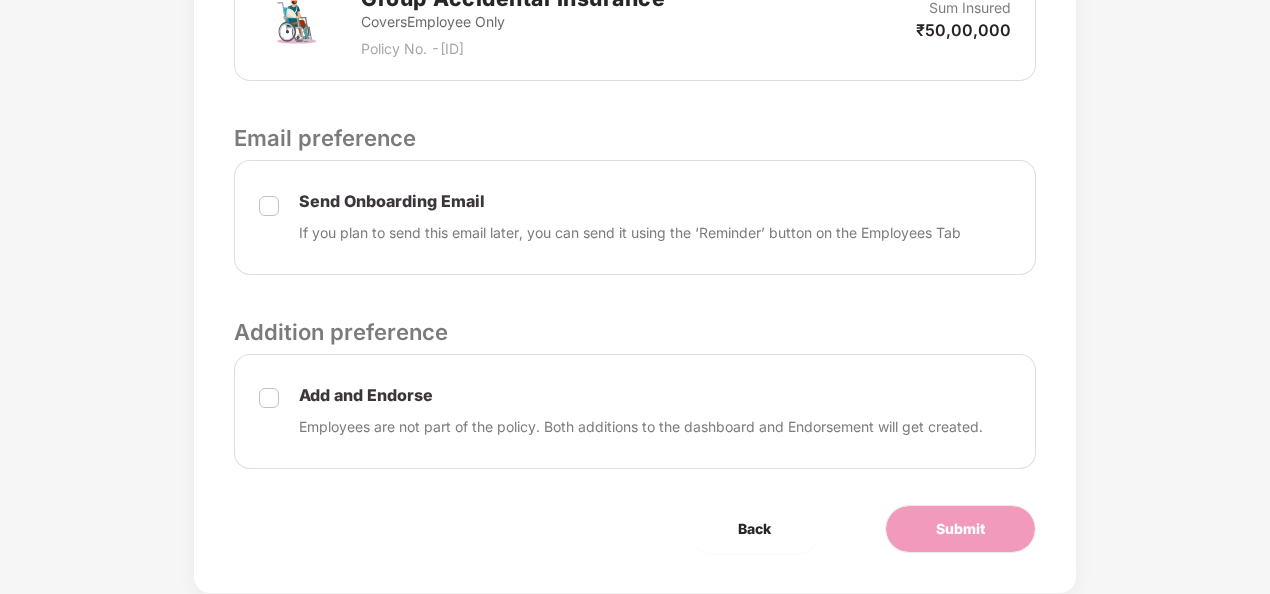 scroll, scrollTop: 1100, scrollLeft: 0, axis: vertical 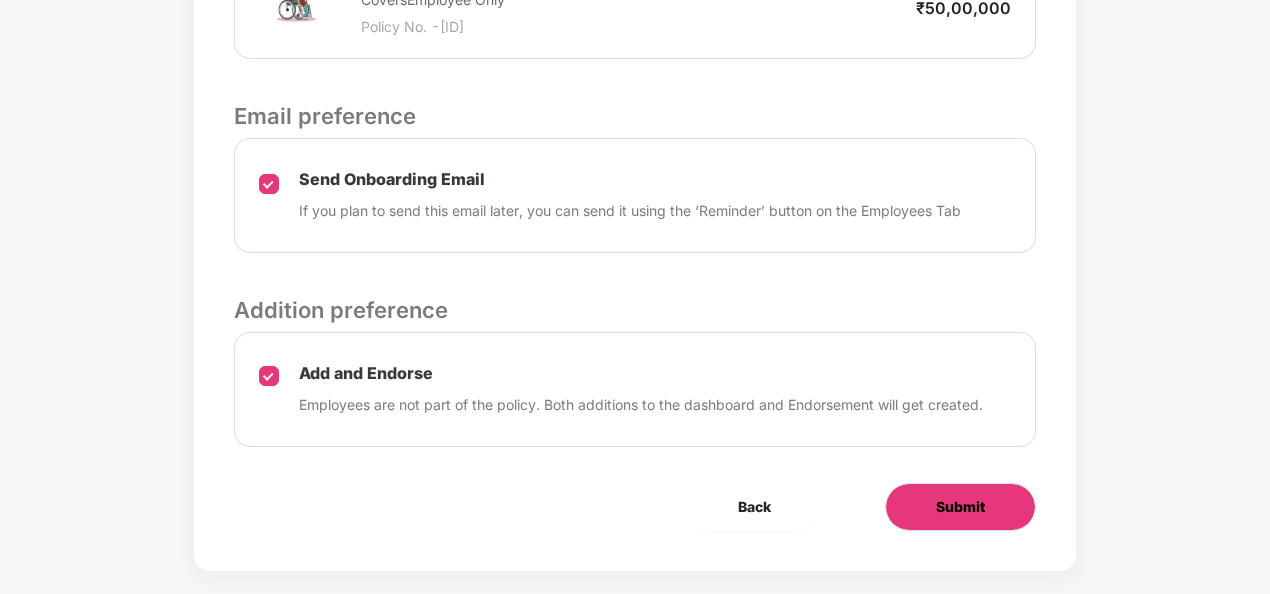 click on "Submit" at bounding box center [960, 507] 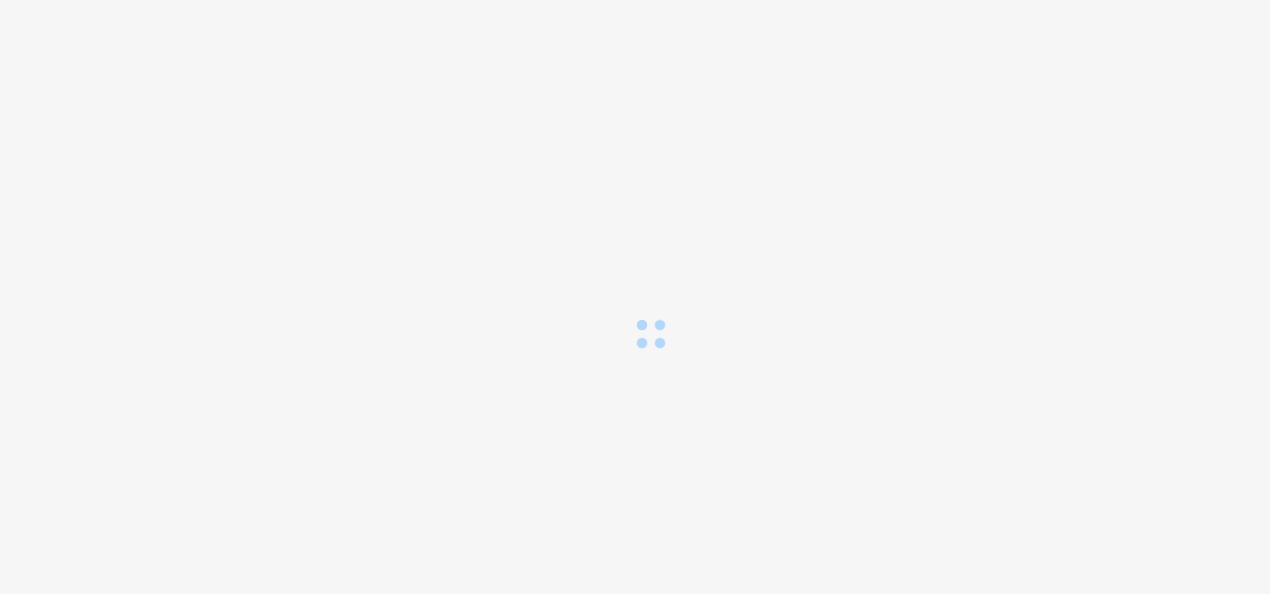 scroll, scrollTop: 0, scrollLeft: 0, axis: both 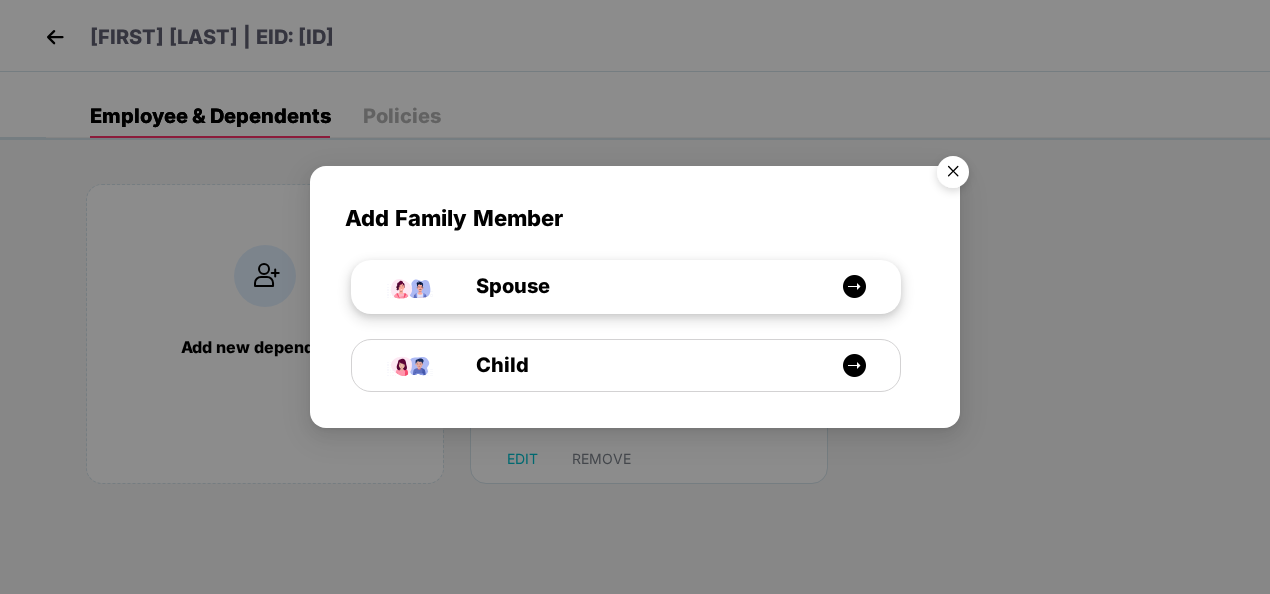 click on "Spouse" at bounding box center (636, 286) 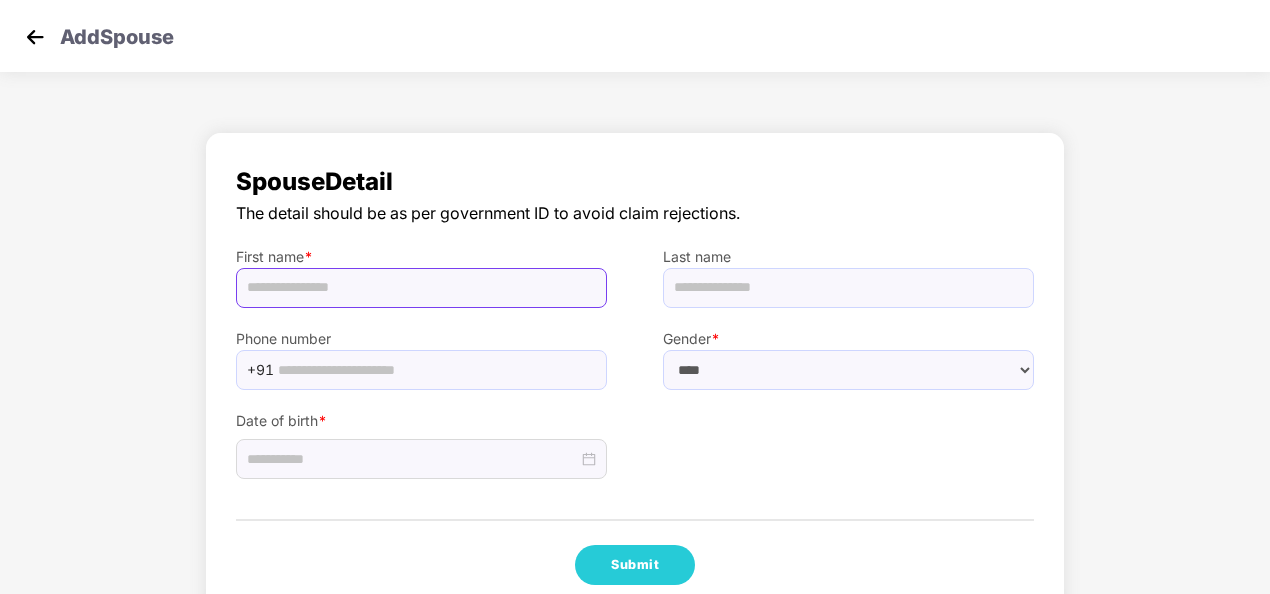 click at bounding box center (421, 288) 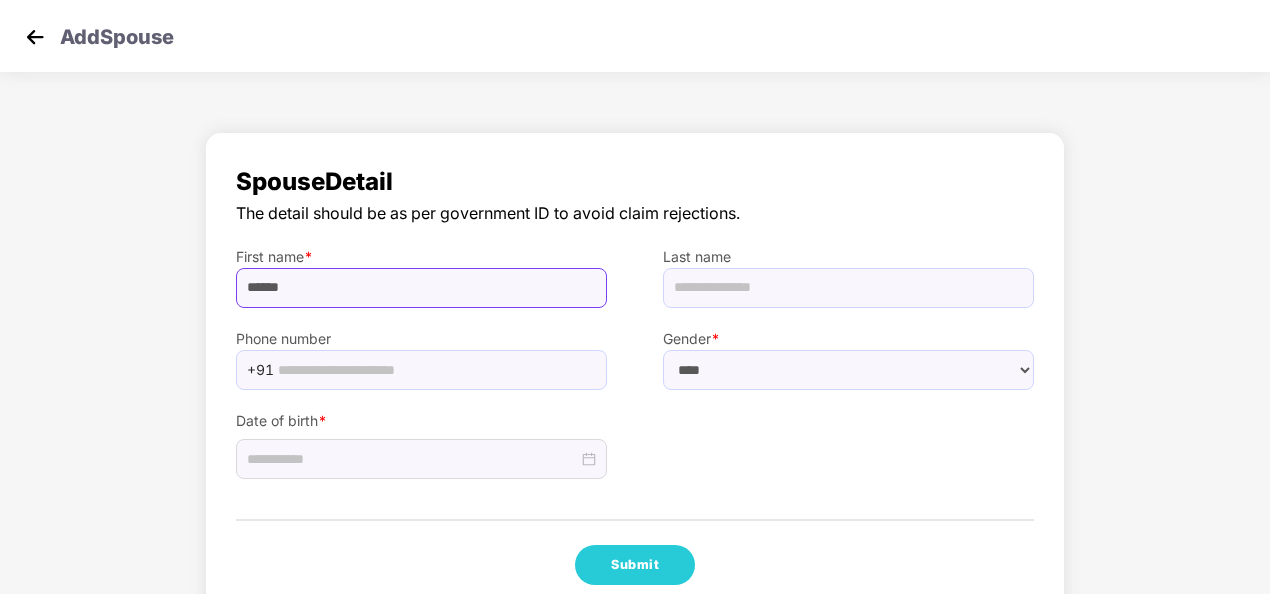 type on "******" 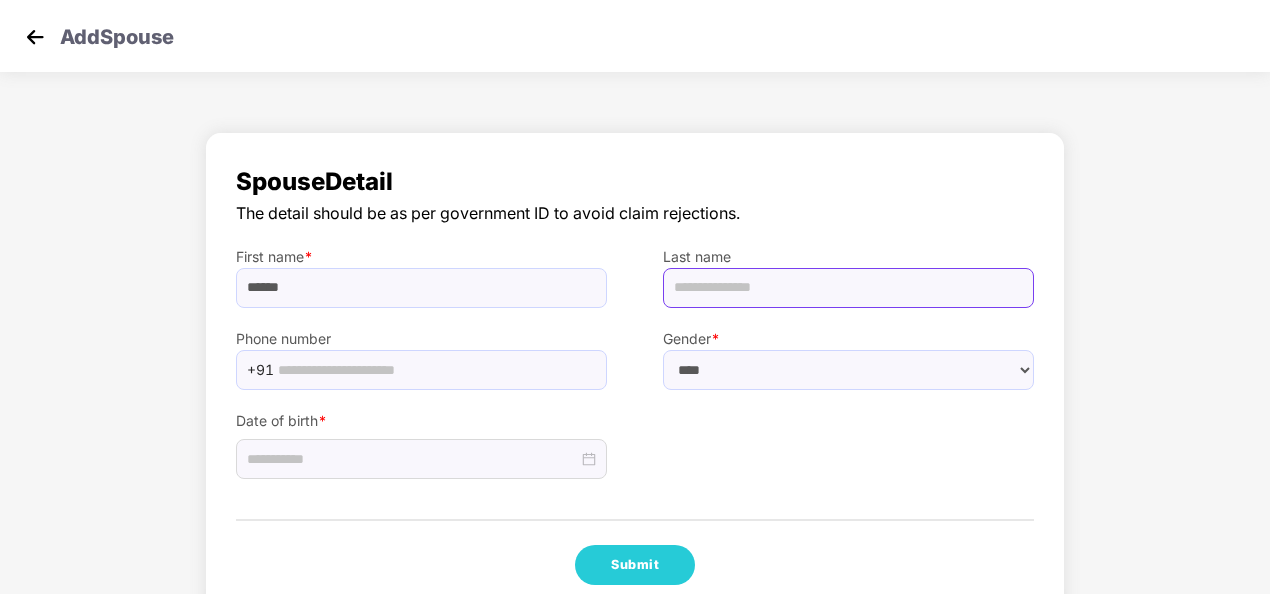 click at bounding box center [848, 288] 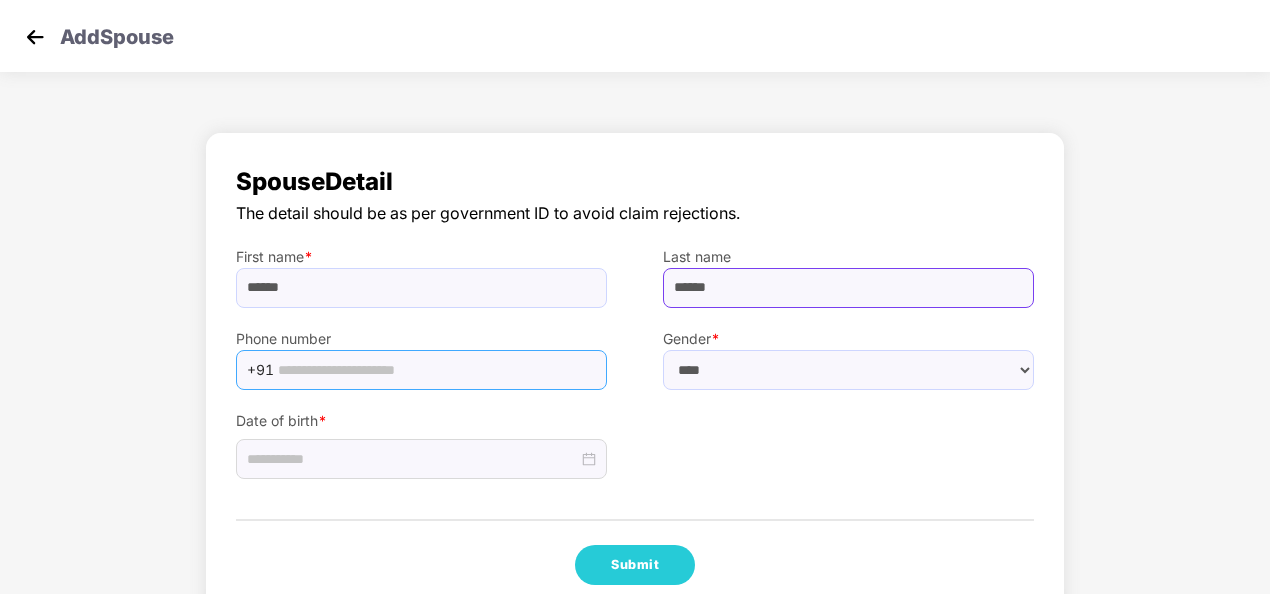type on "******" 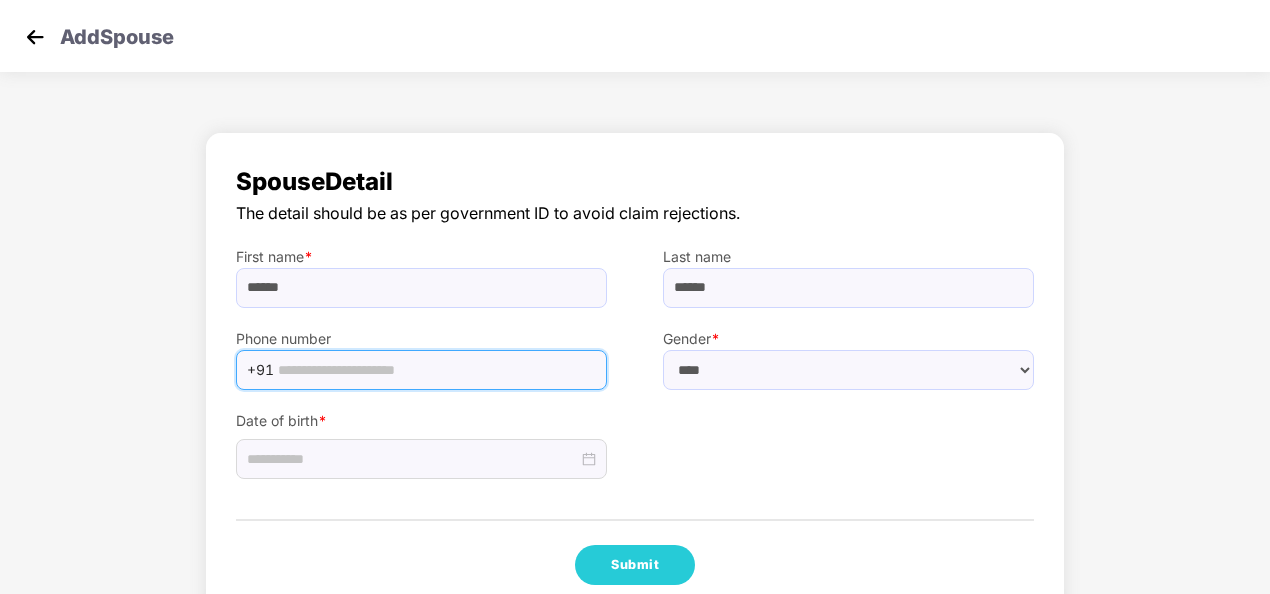 click at bounding box center [436, 370] 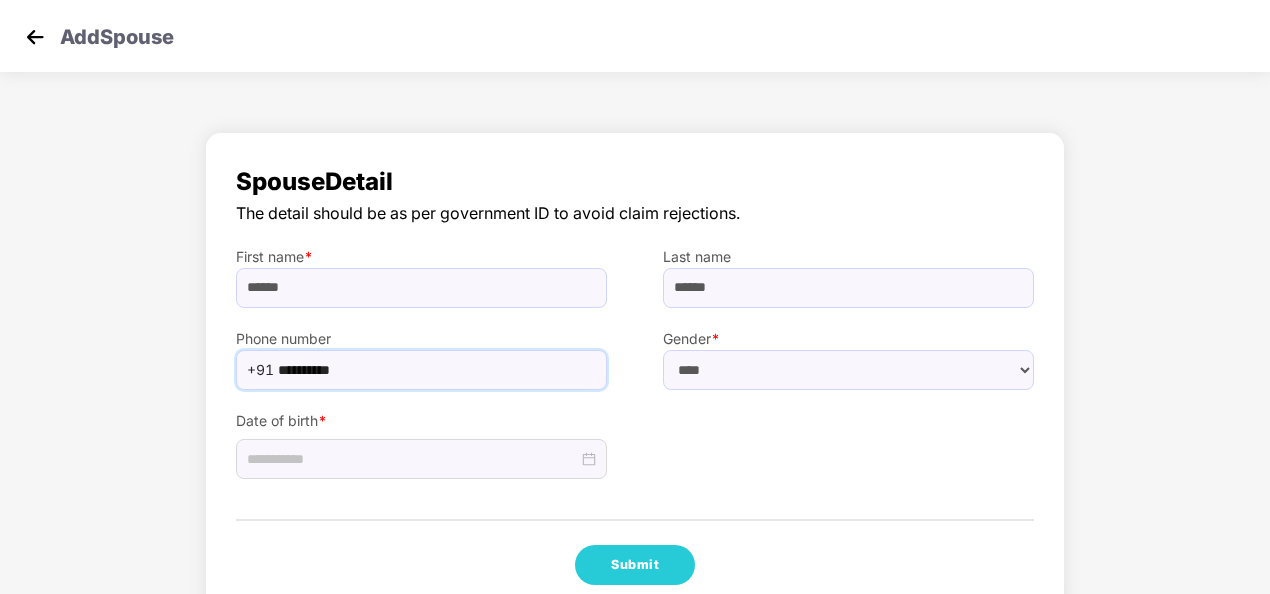 type on "**********" 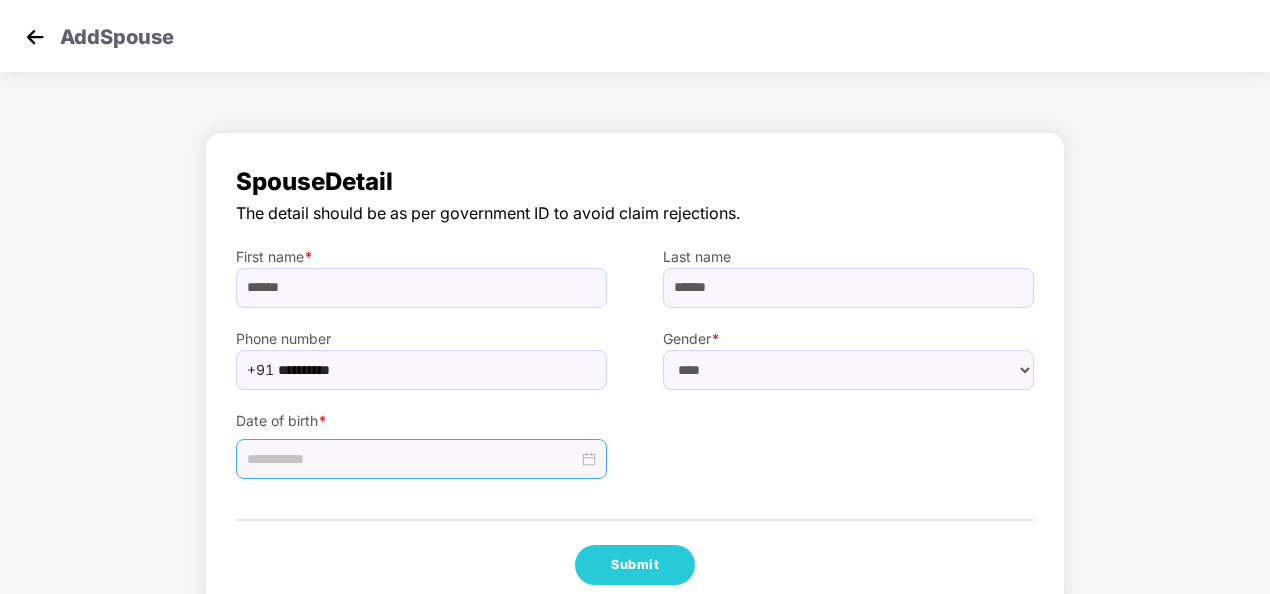 click at bounding box center (412, 459) 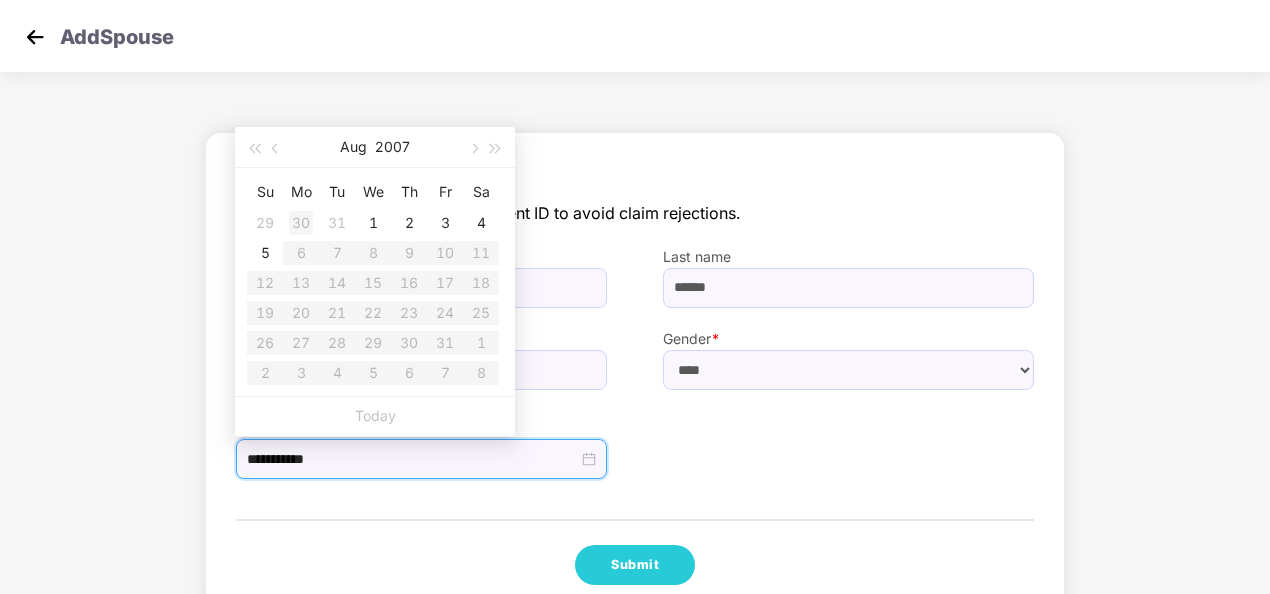 type on "**********" 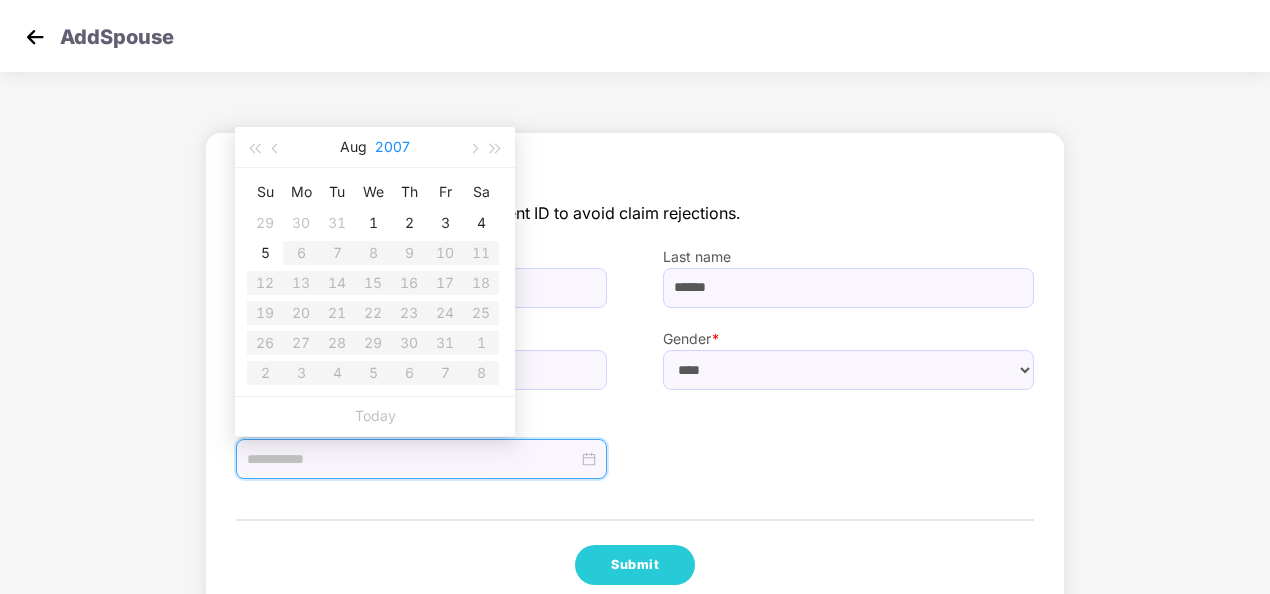 click on "2007" at bounding box center [392, 147] 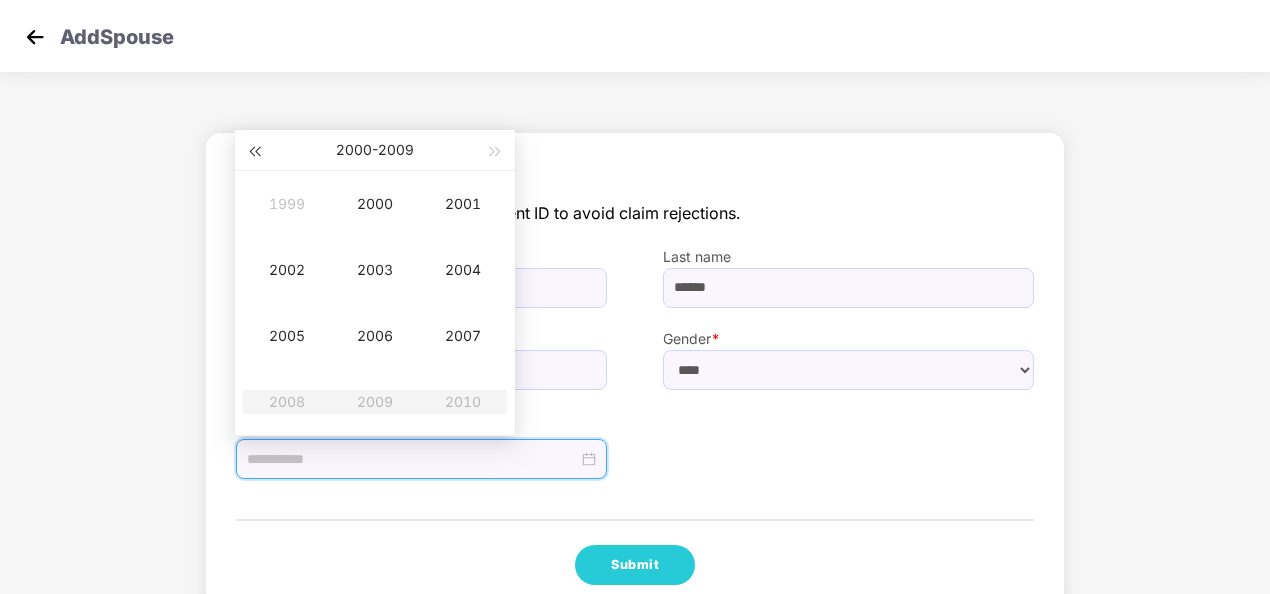 click at bounding box center [254, 150] 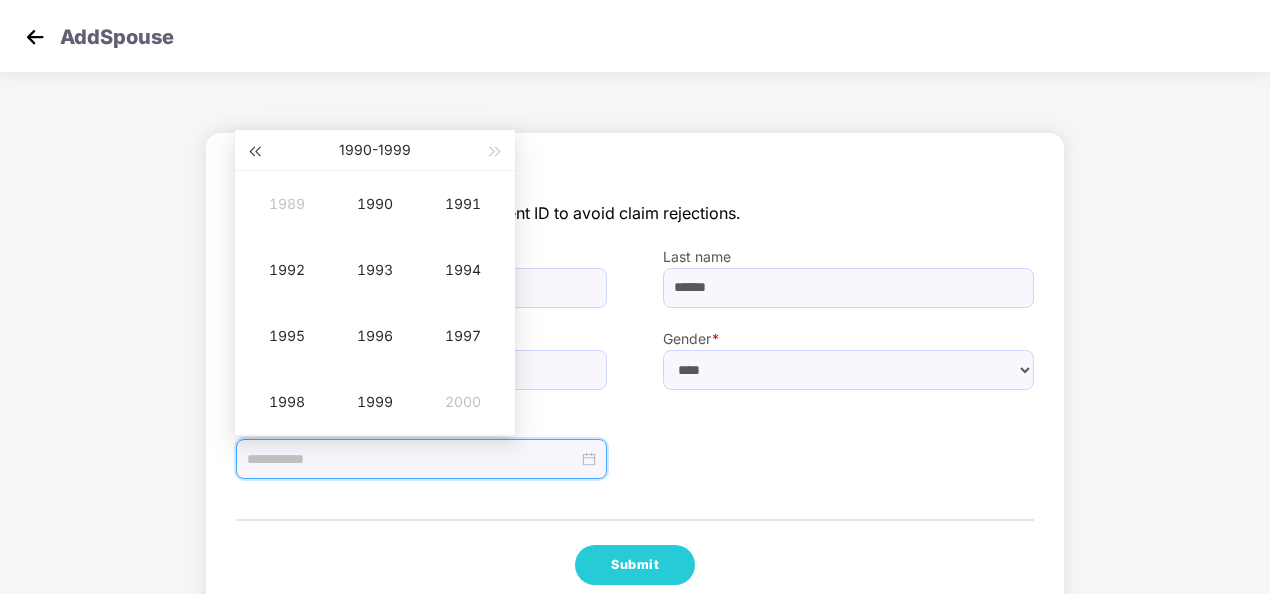 click at bounding box center (254, 150) 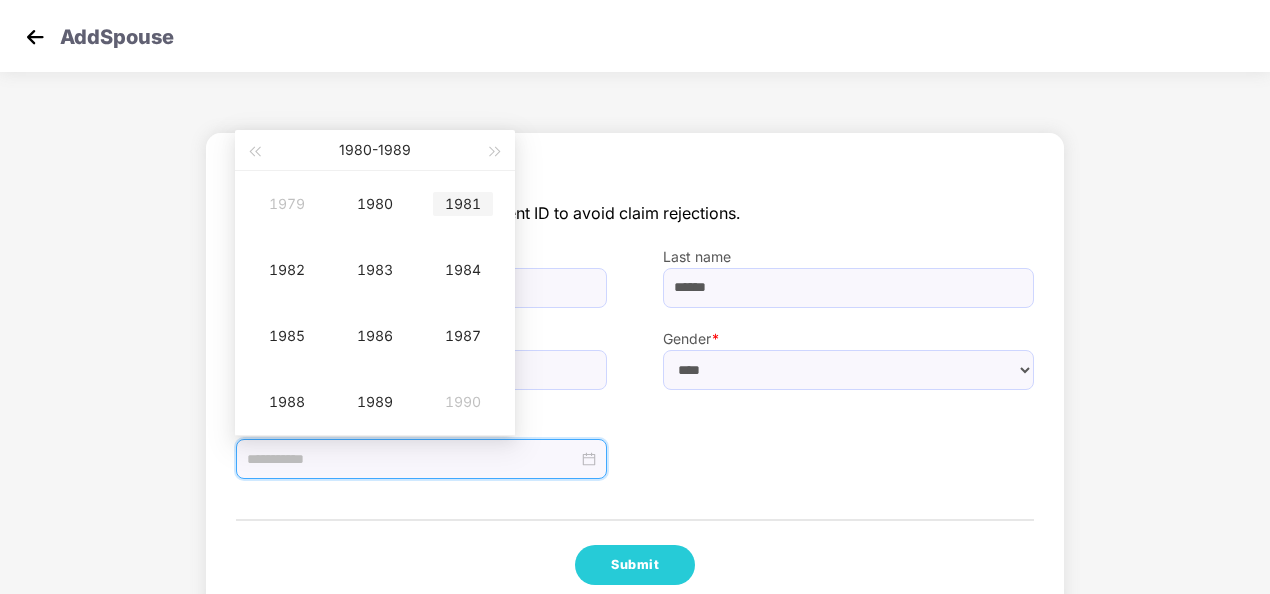 type on "**********" 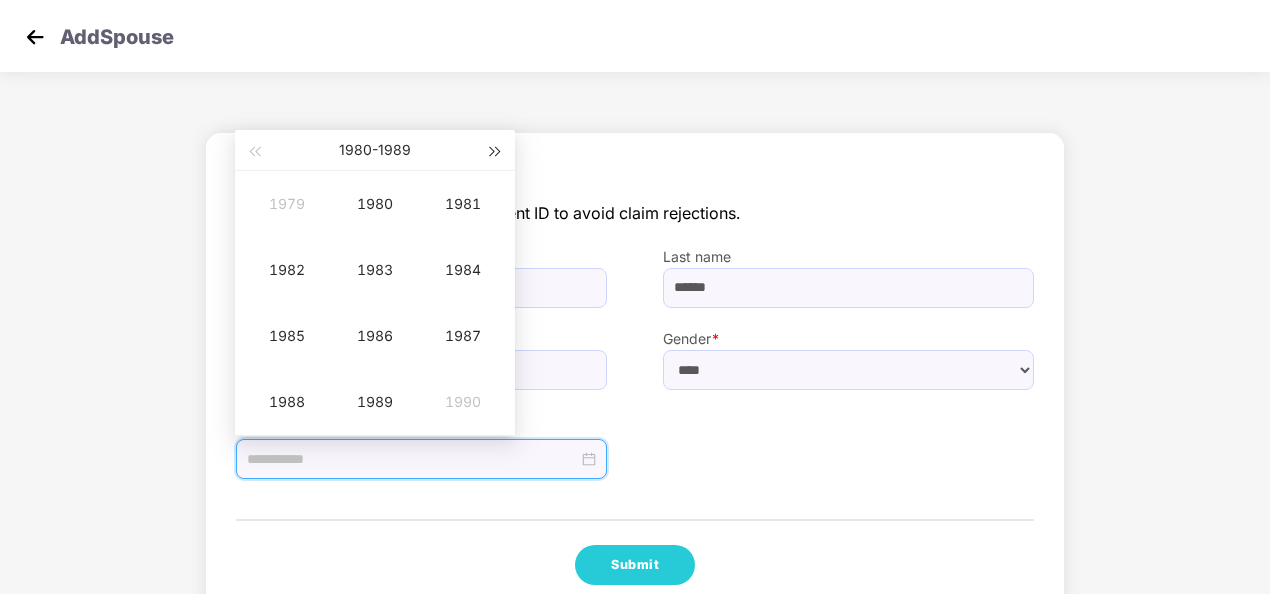 click at bounding box center (496, 152) 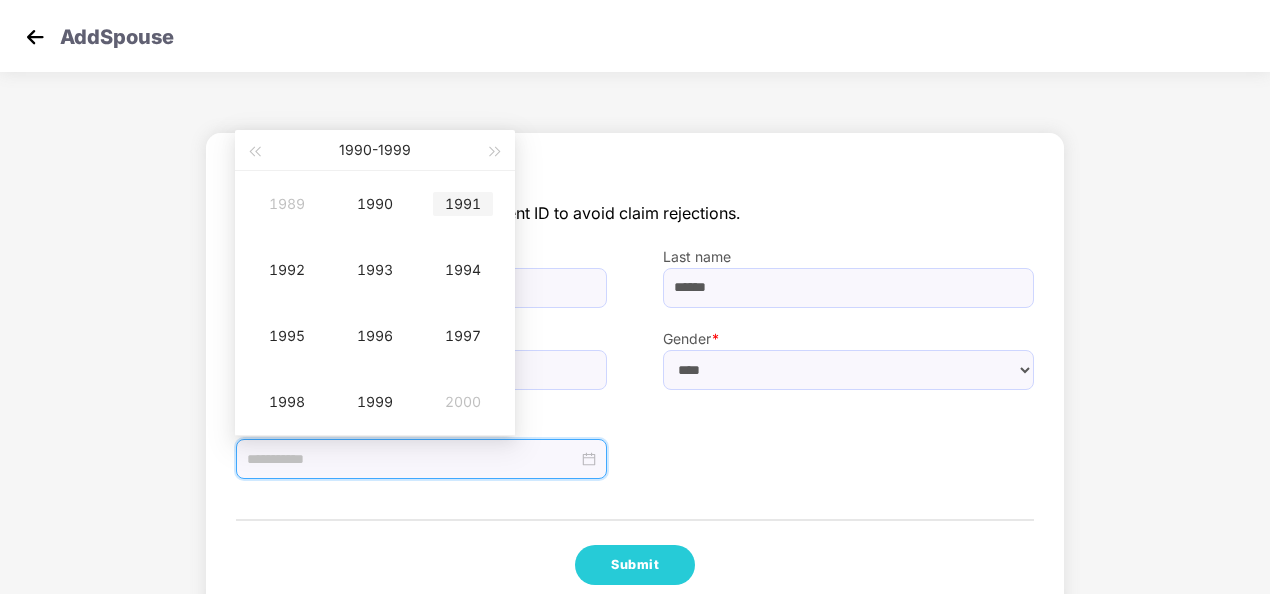 type on "**********" 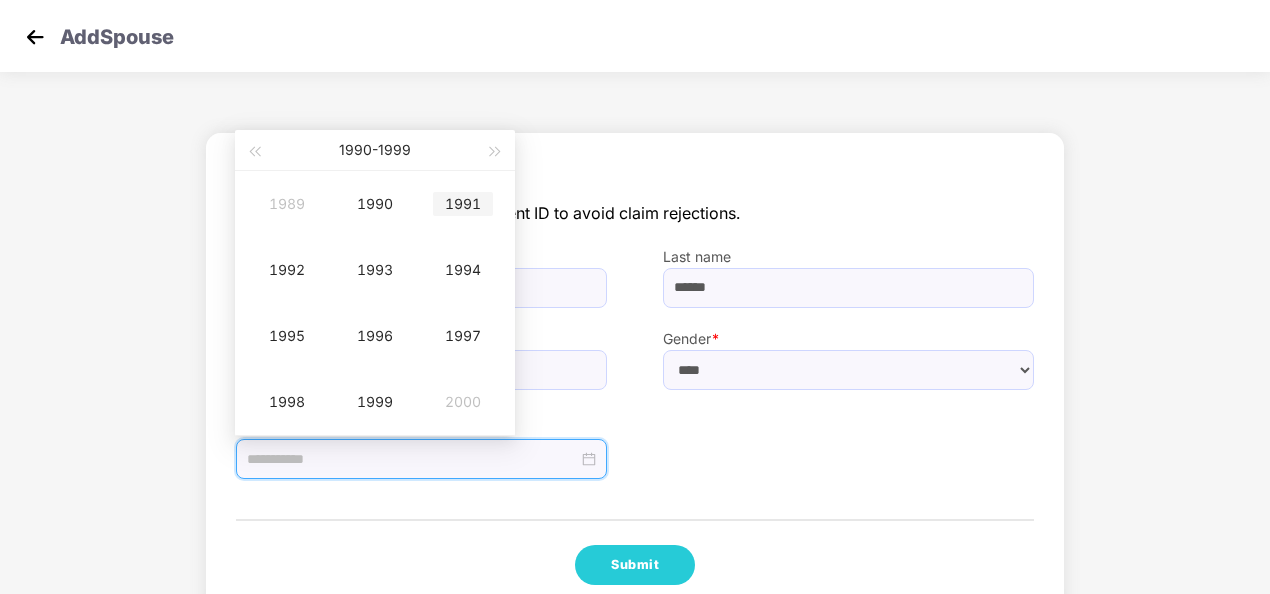 click on "1991" at bounding box center [463, 204] 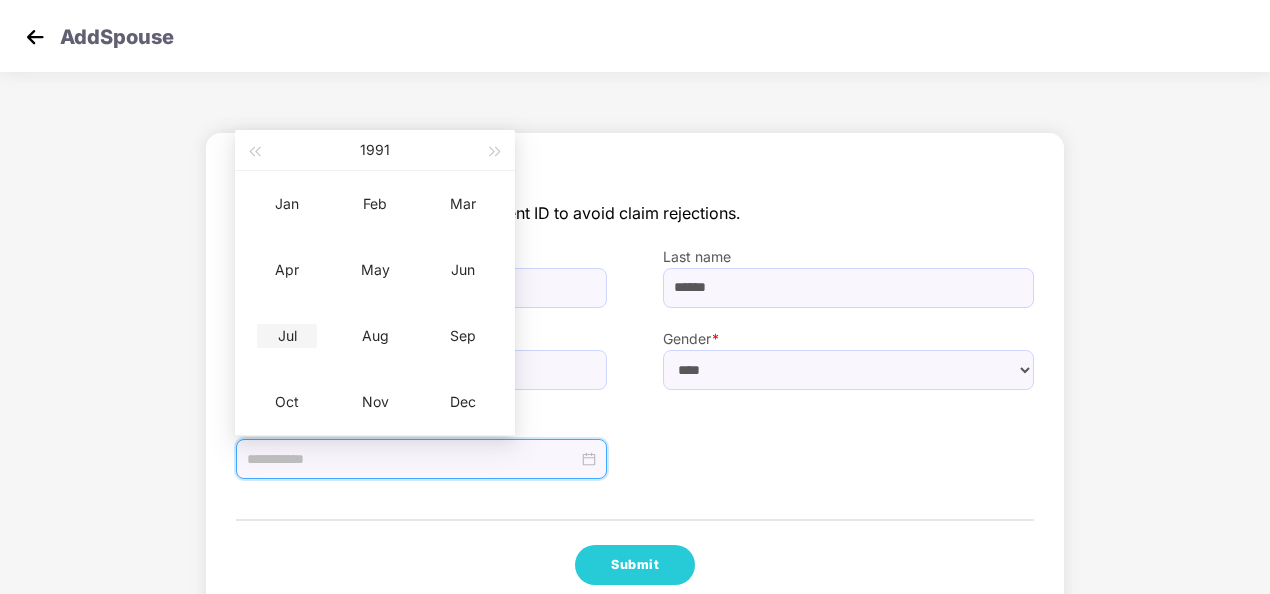 type on "**********" 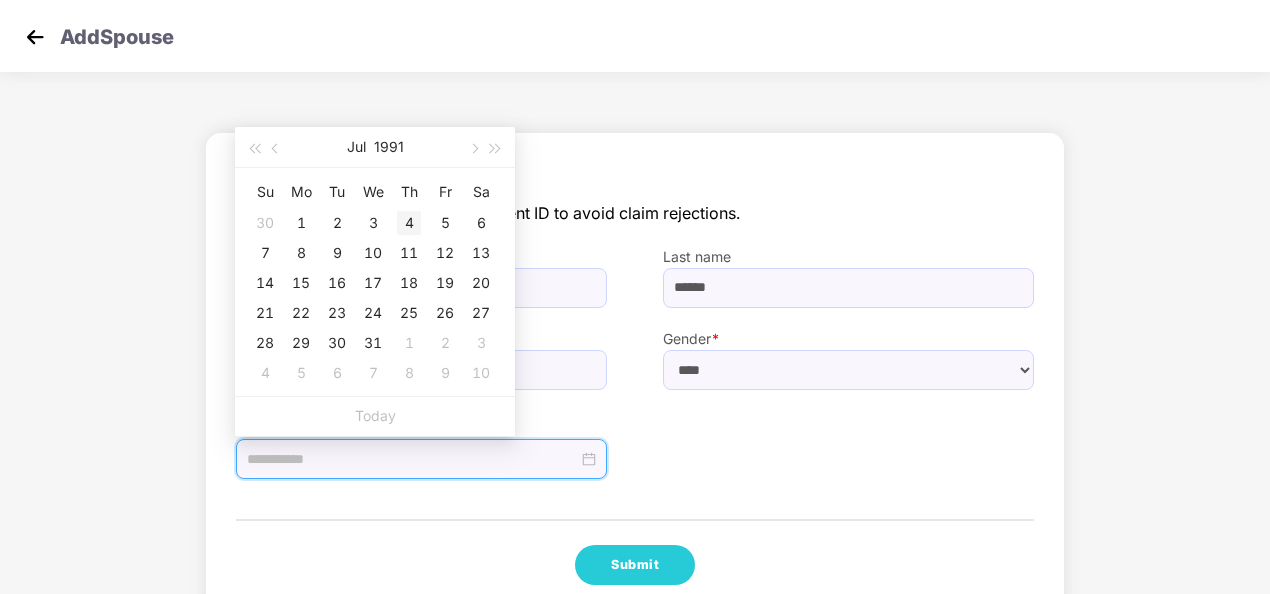 type on "**********" 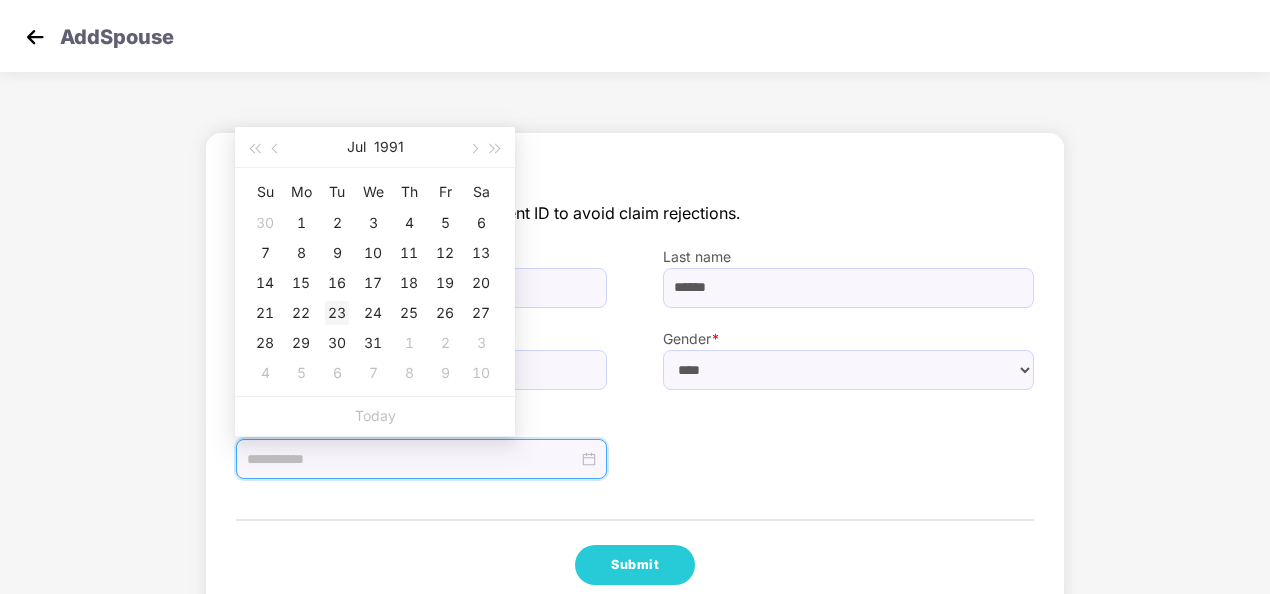 type on "**********" 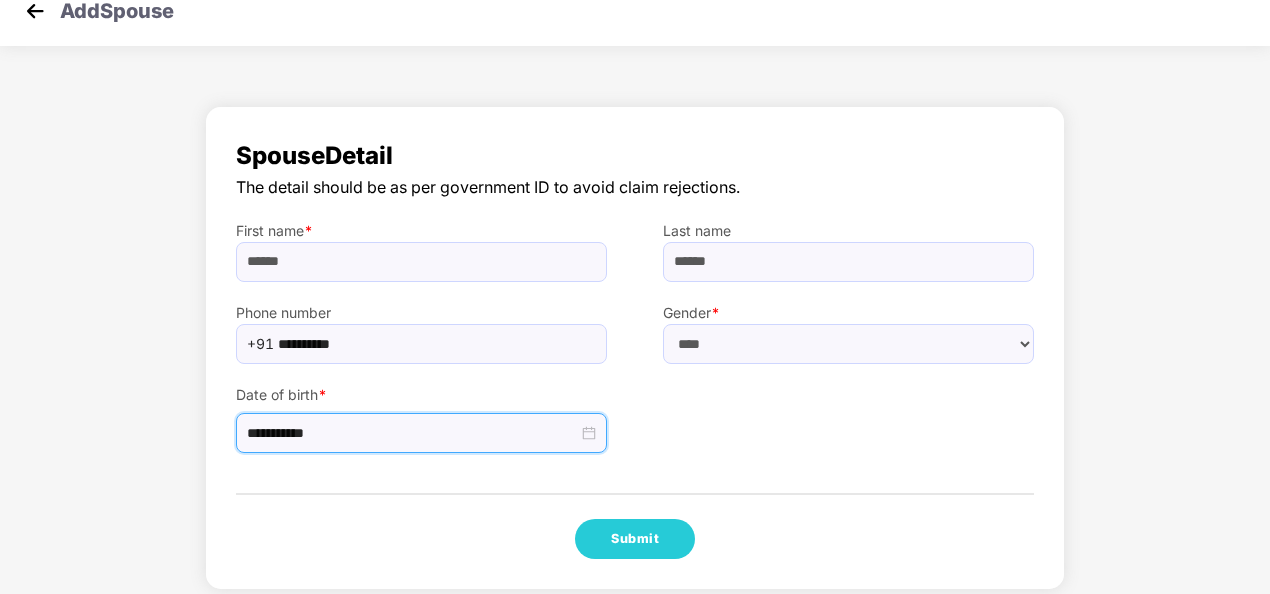scroll, scrollTop: 41, scrollLeft: 0, axis: vertical 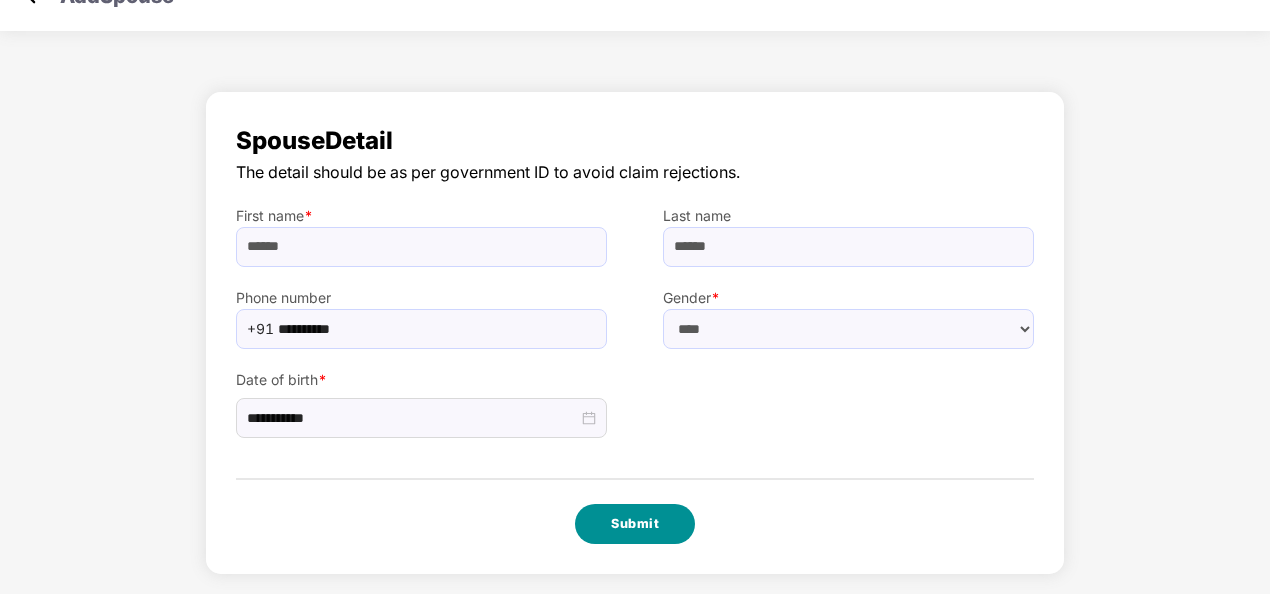 click on "Submit" at bounding box center [635, 524] 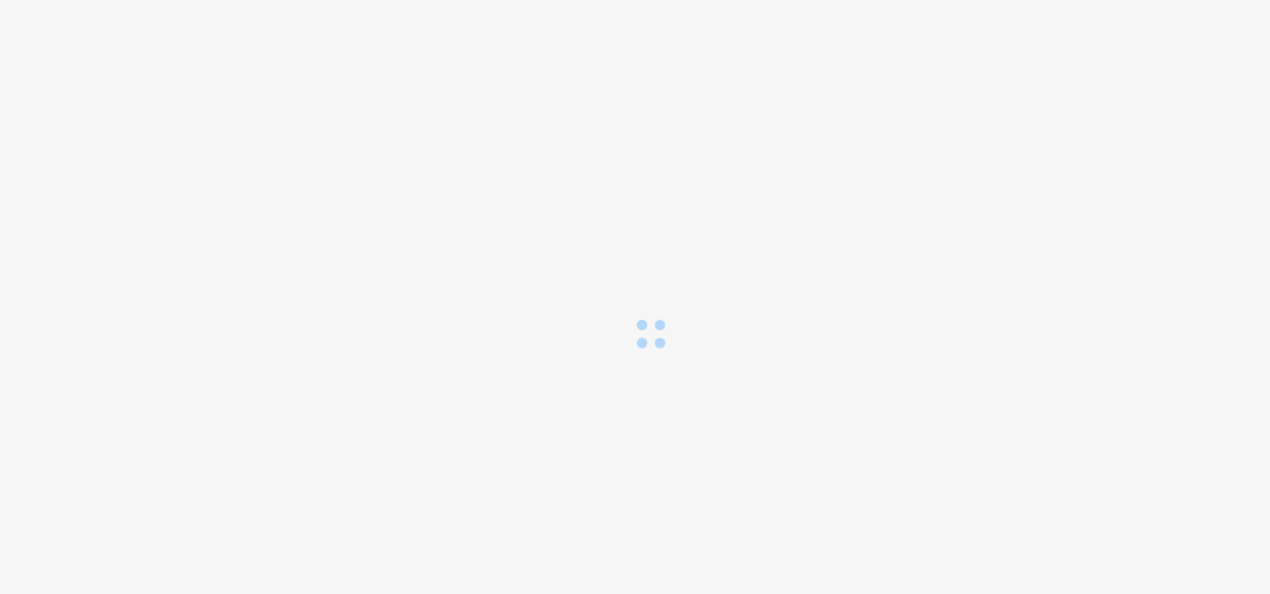scroll, scrollTop: 0, scrollLeft: 0, axis: both 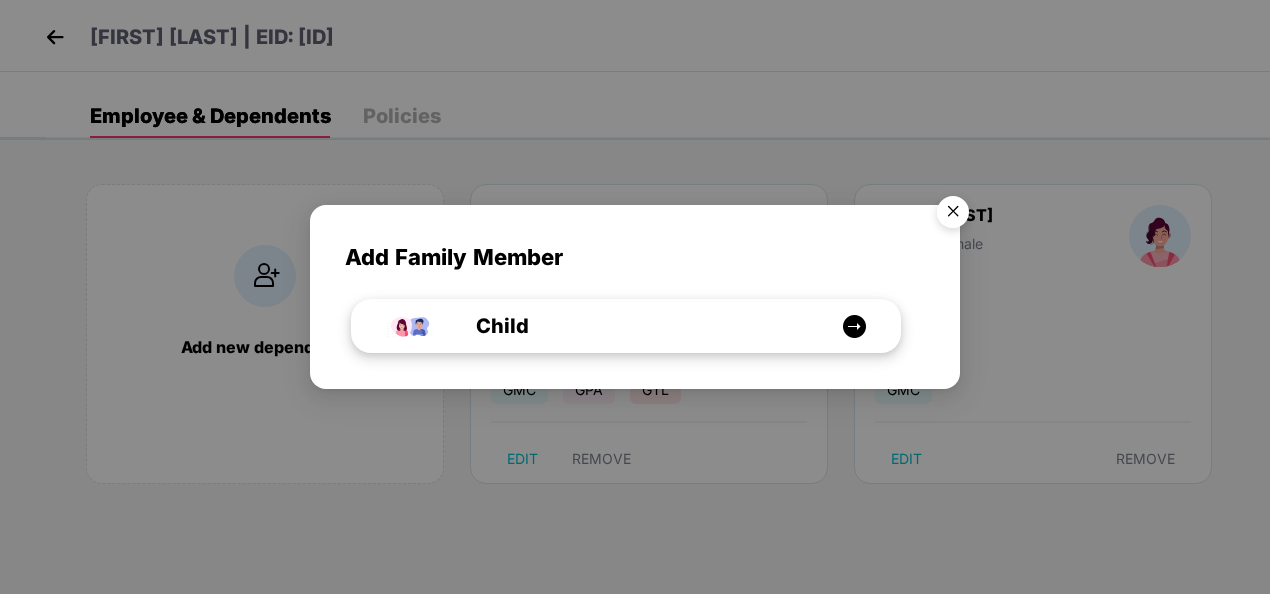click at bounding box center (854, 326) 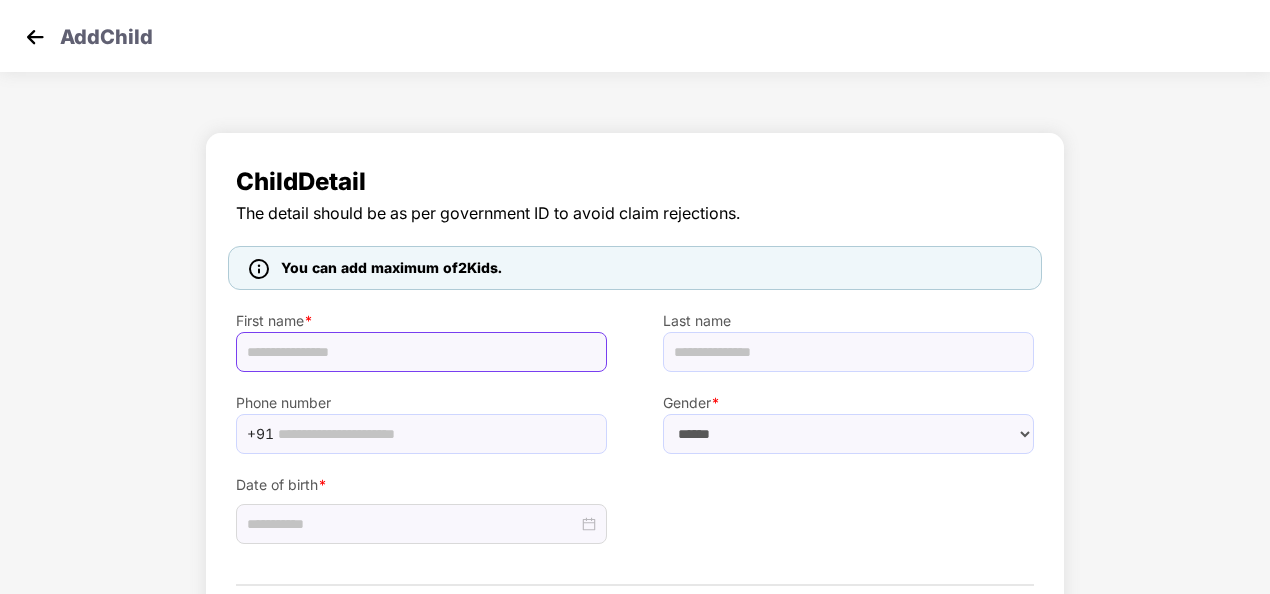 click at bounding box center [421, 352] 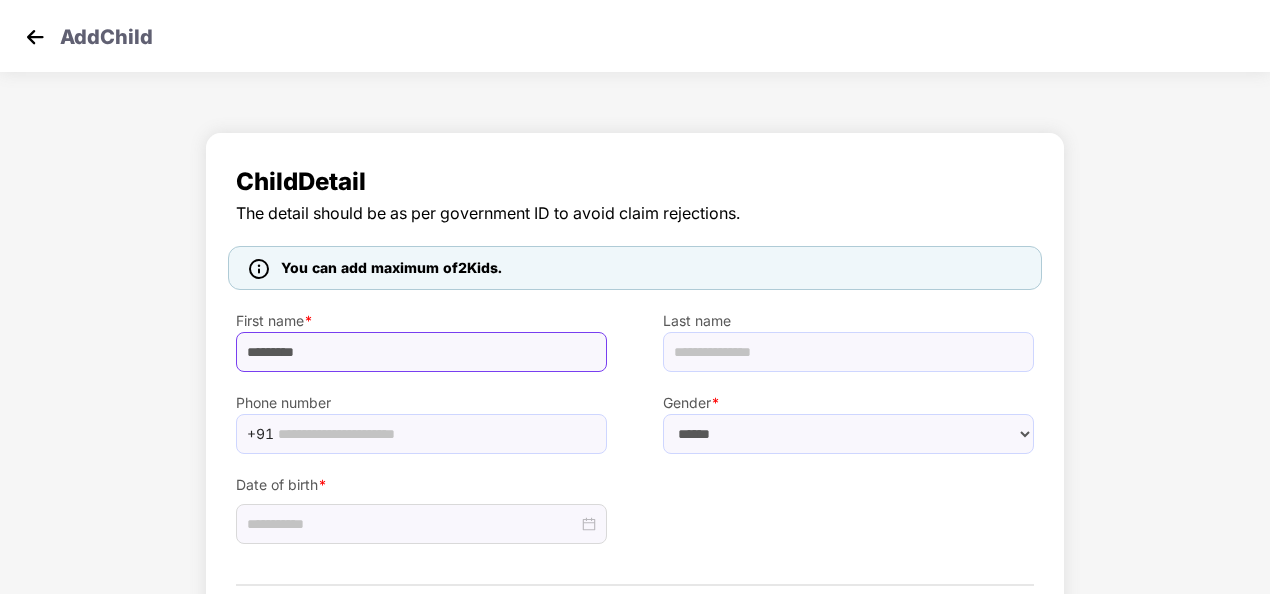 type on "*********" 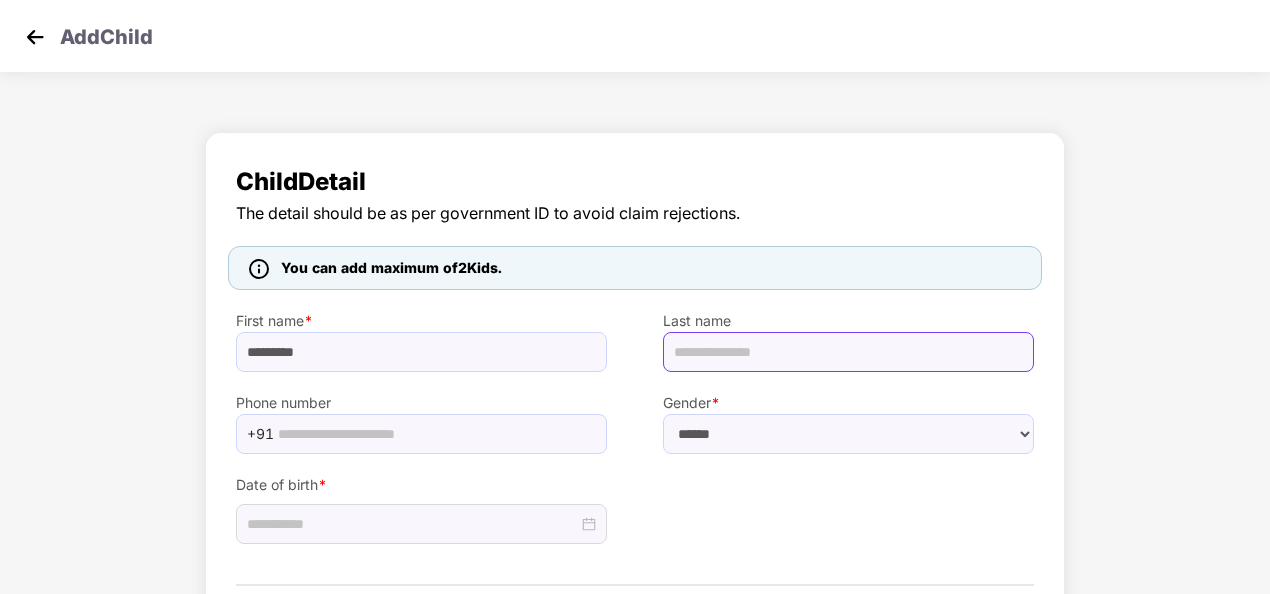 click at bounding box center [848, 352] 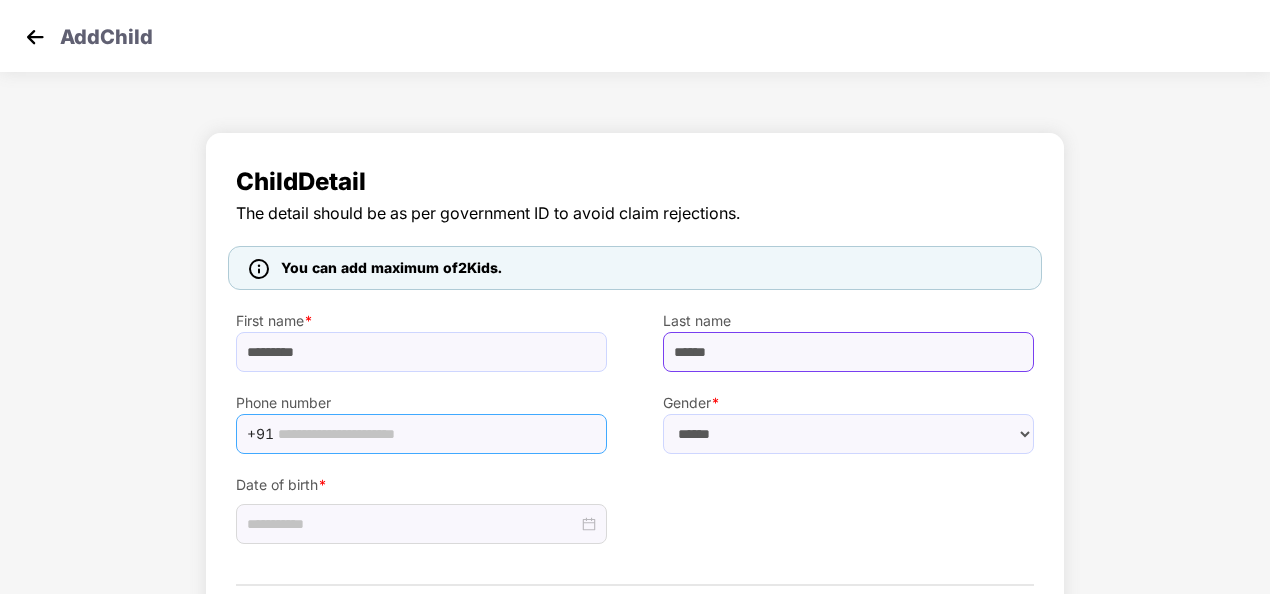 type on "******" 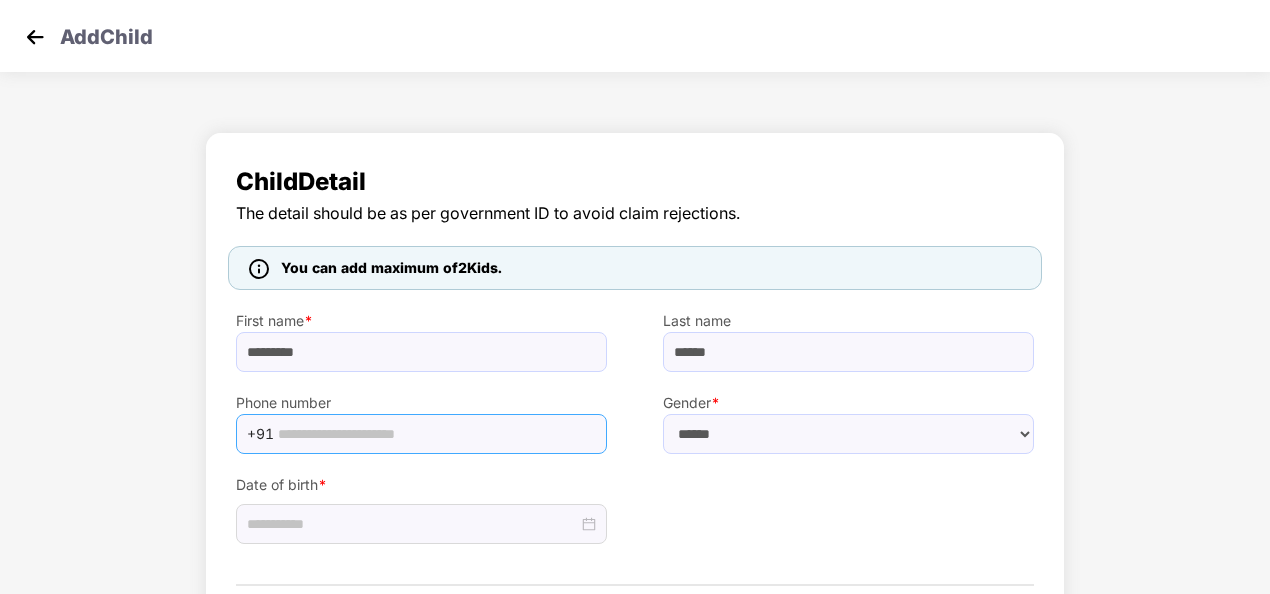 click at bounding box center (436, 434) 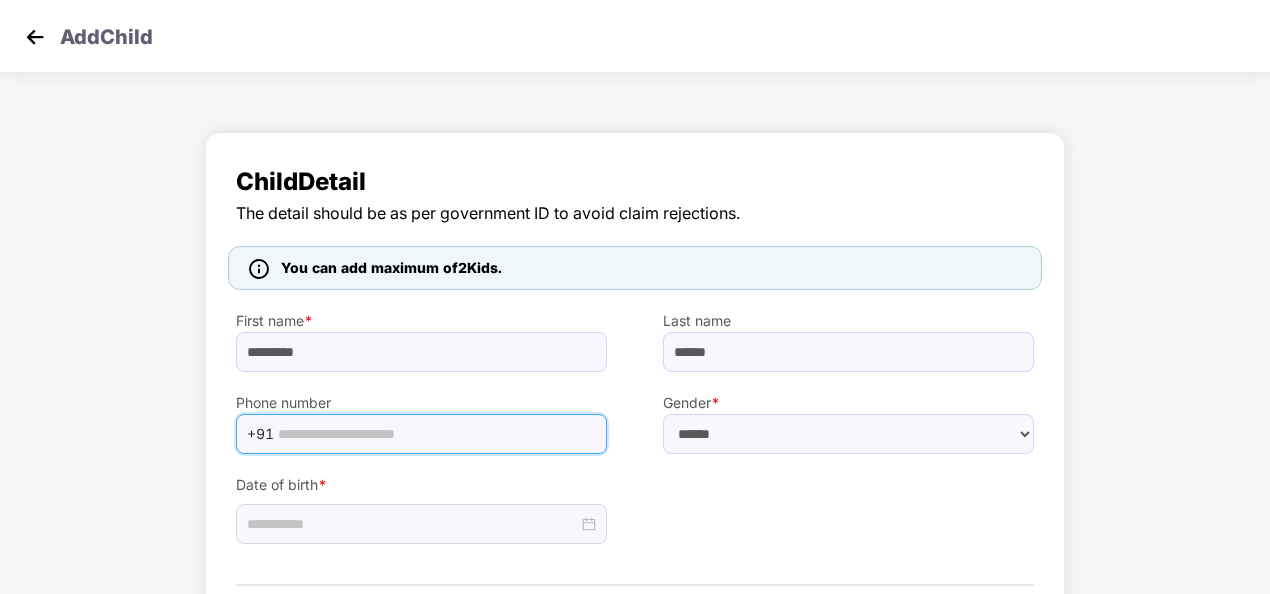 type on "**********" 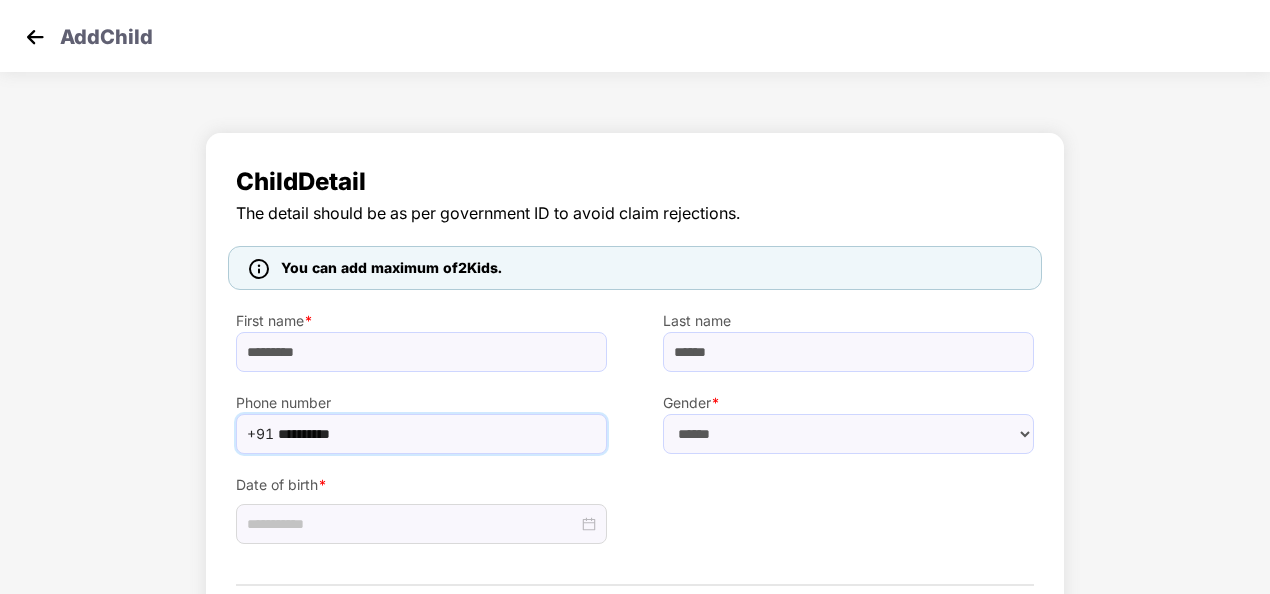 click on "Date of birth  *" at bounding box center (635, 499) 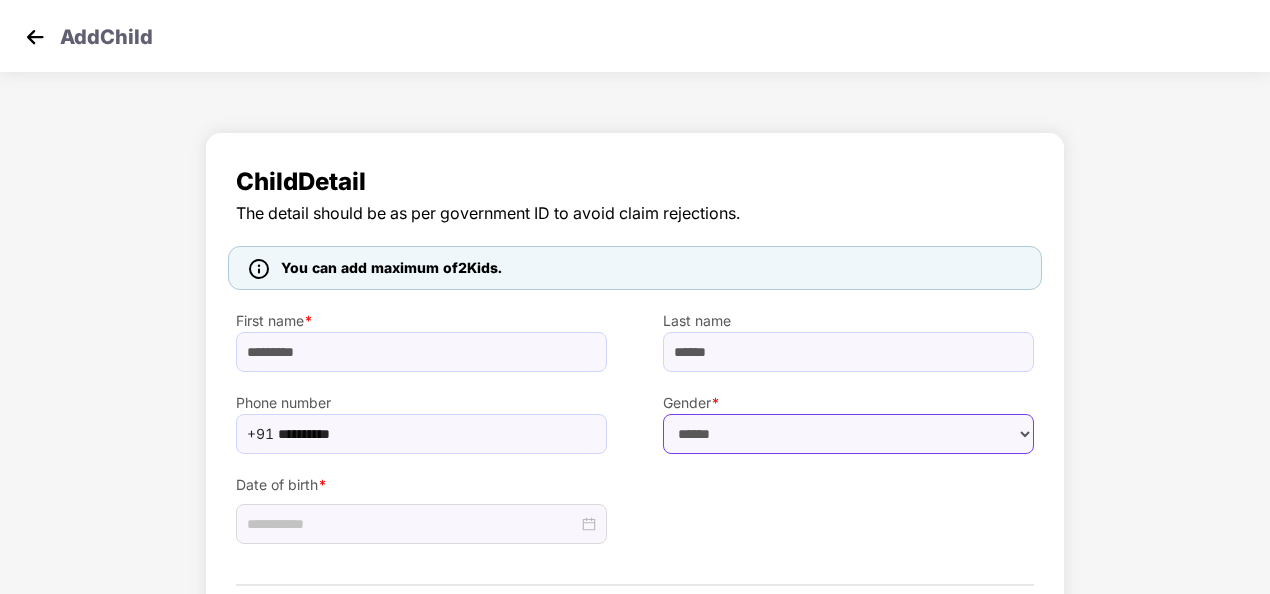 click on "****** **** ******" at bounding box center [848, 434] 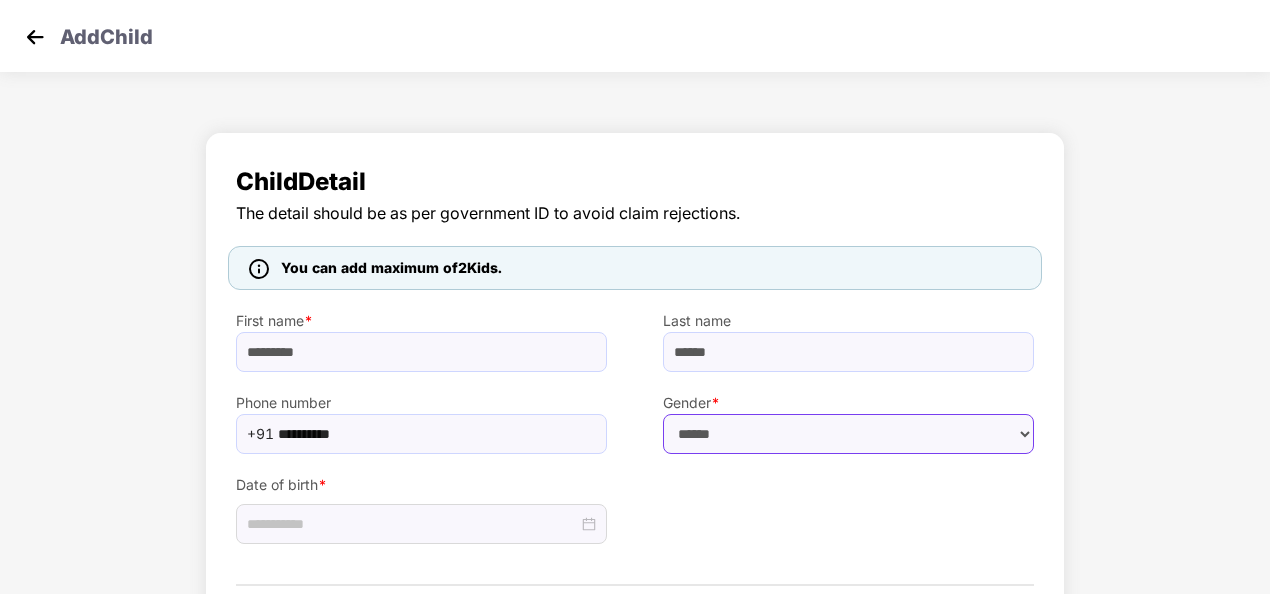 select on "******" 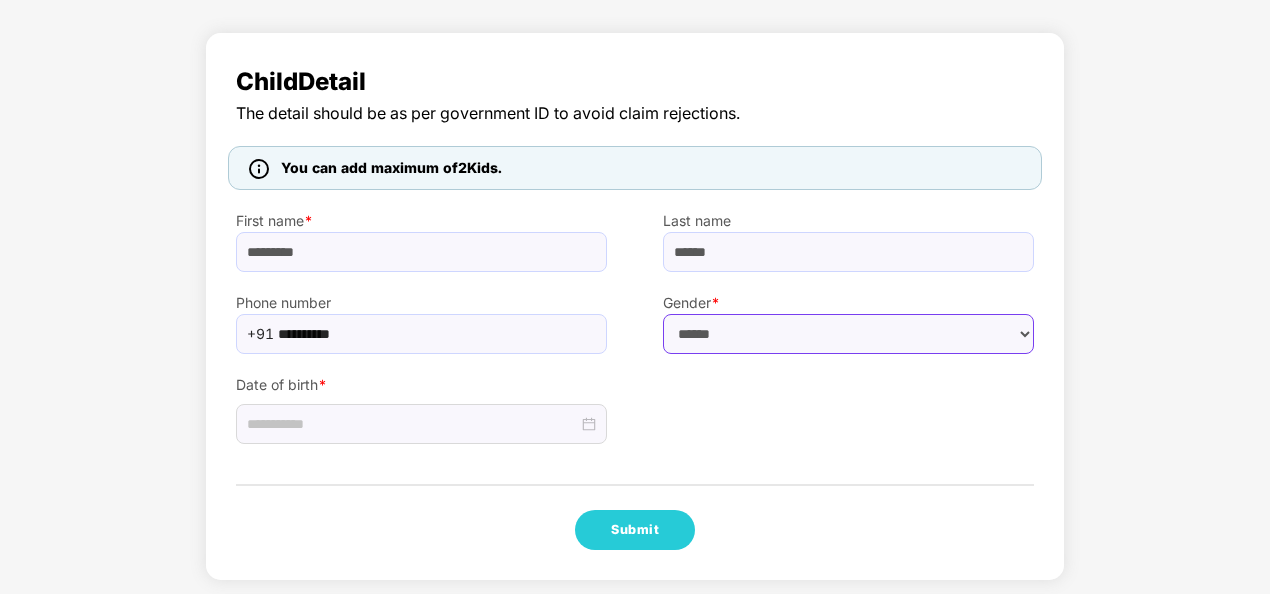 scroll, scrollTop: 104, scrollLeft: 0, axis: vertical 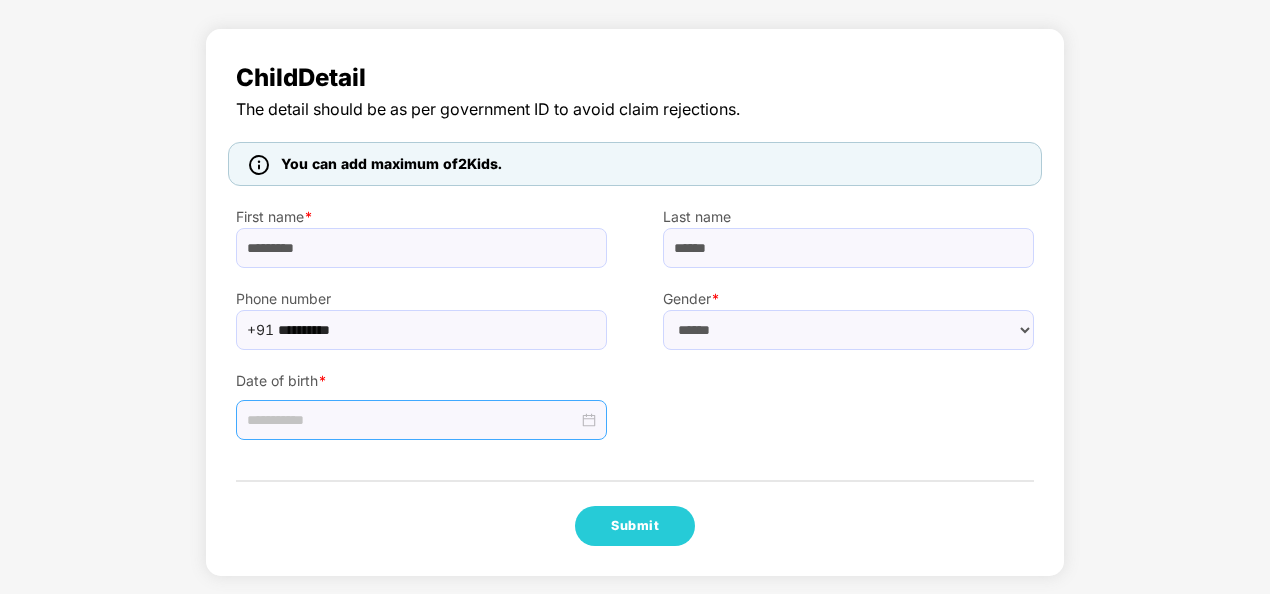 click at bounding box center [412, 420] 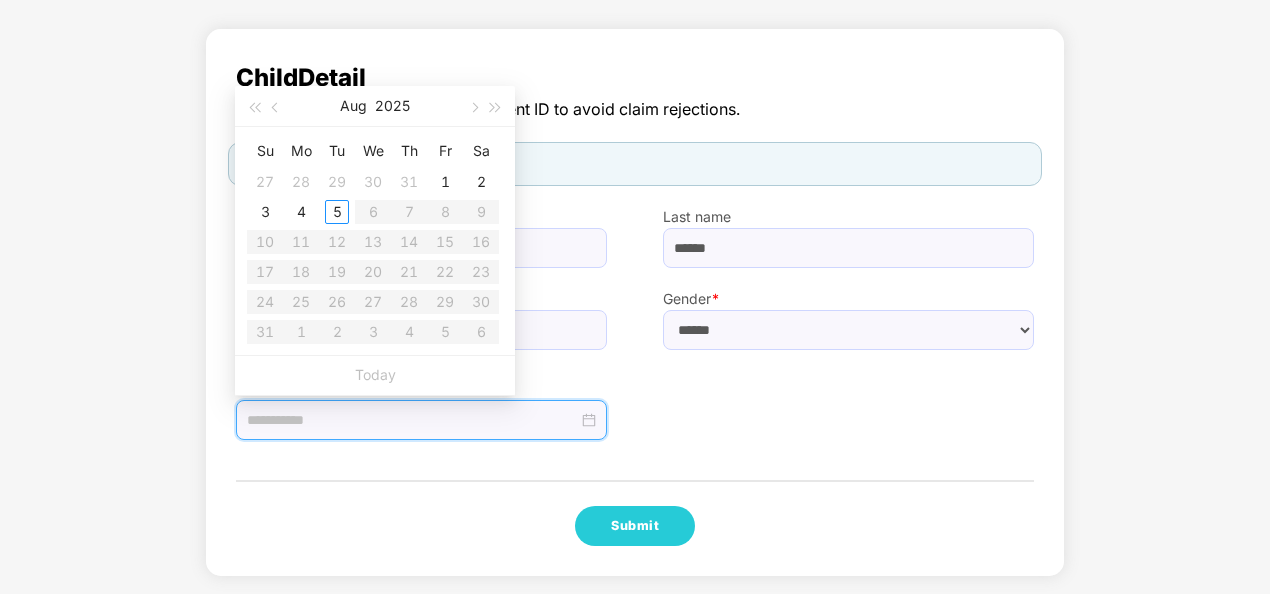 type on "**********" 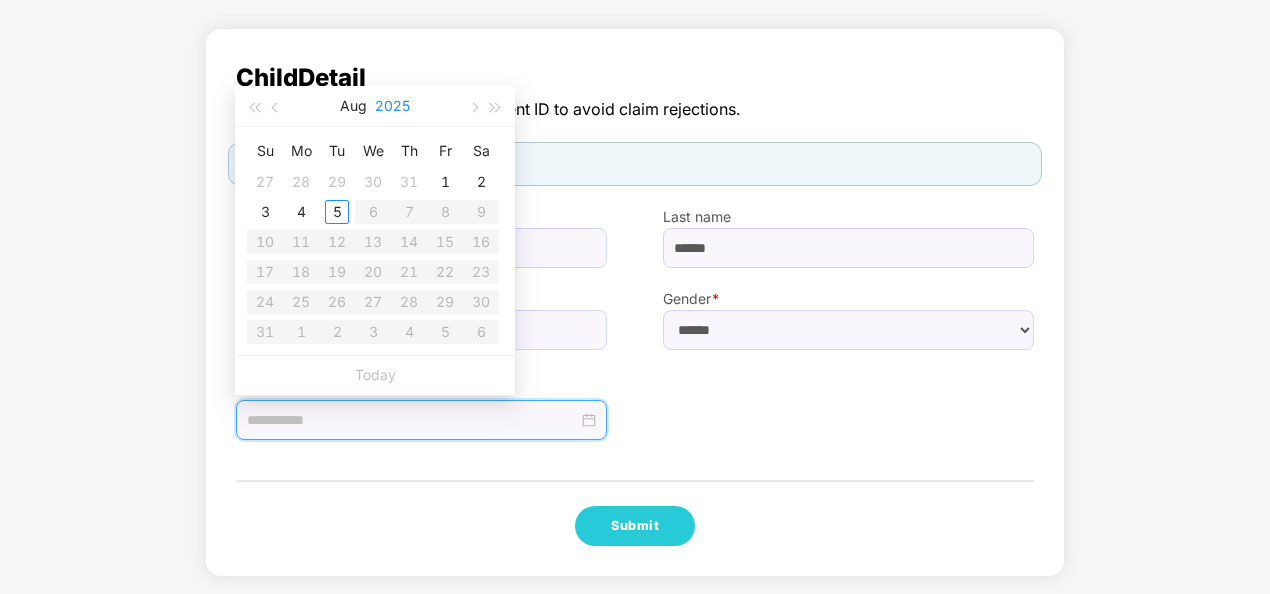 click on "2025" at bounding box center (392, 106) 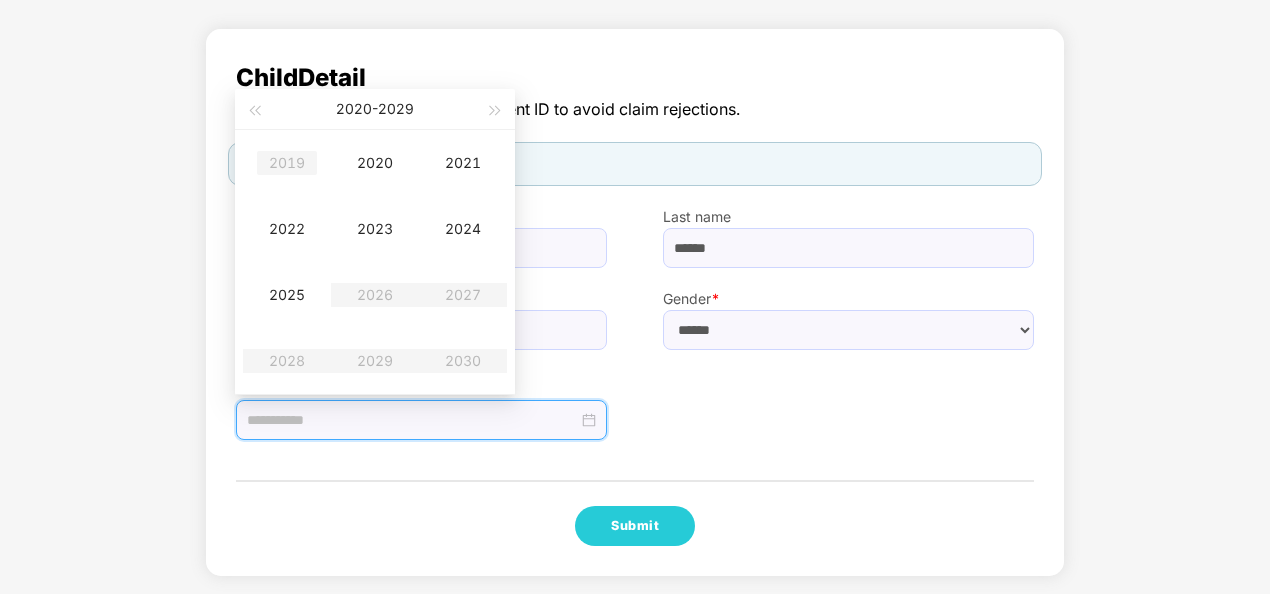 type on "**********" 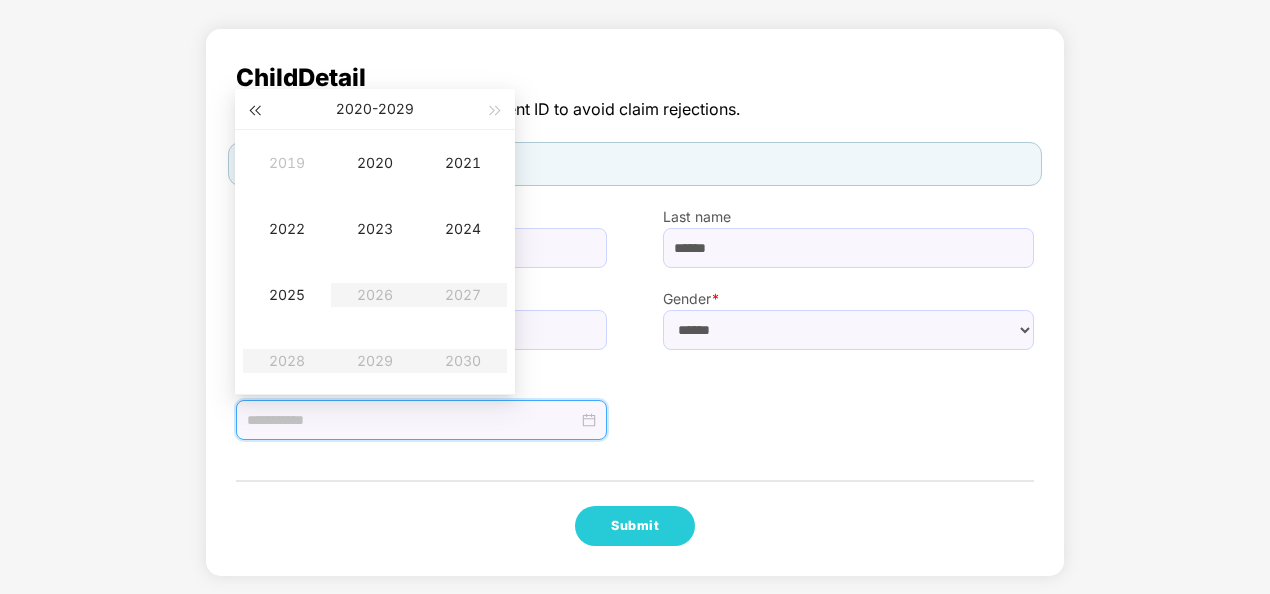 click at bounding box center (254, 111) 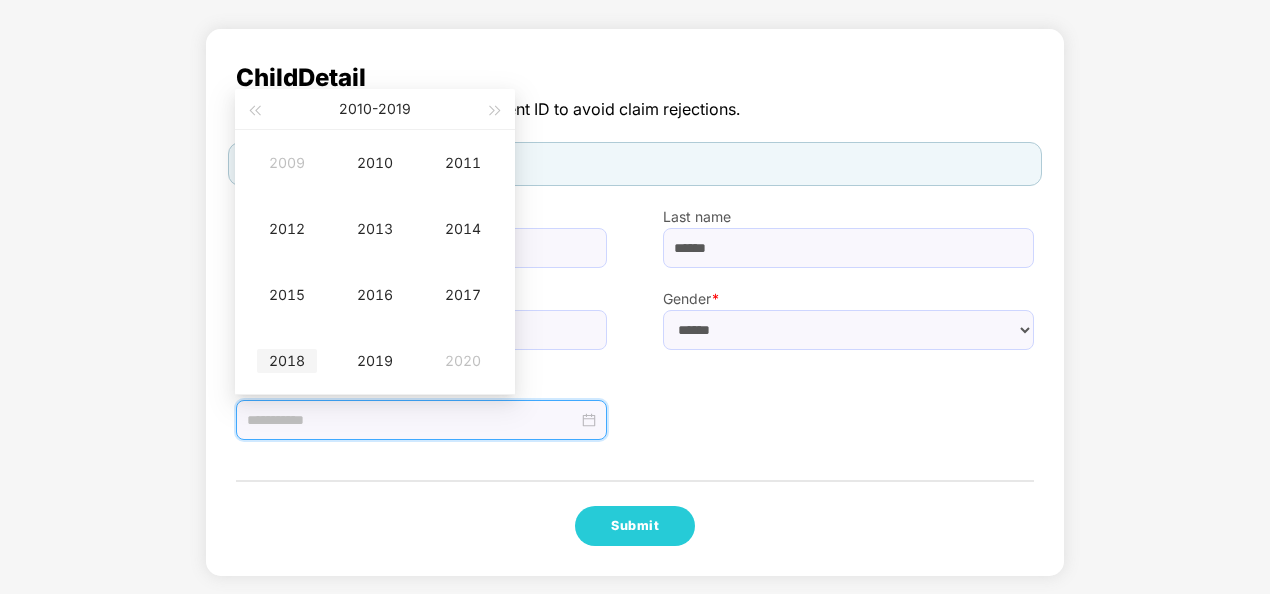 type on "**********" 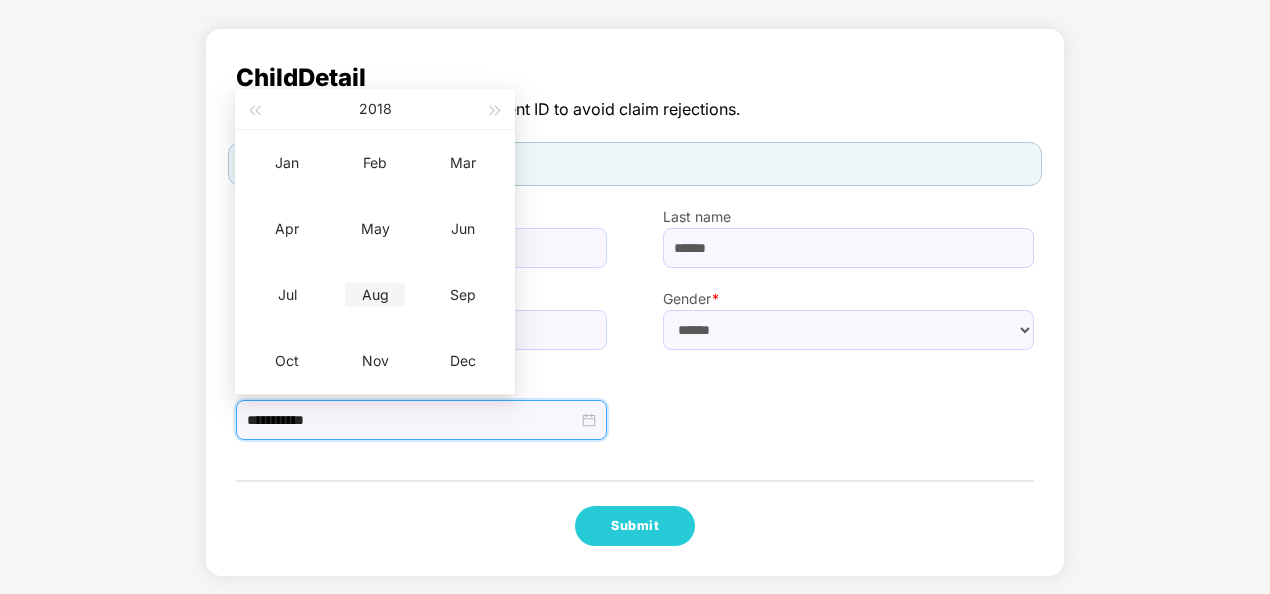 type on "**********" 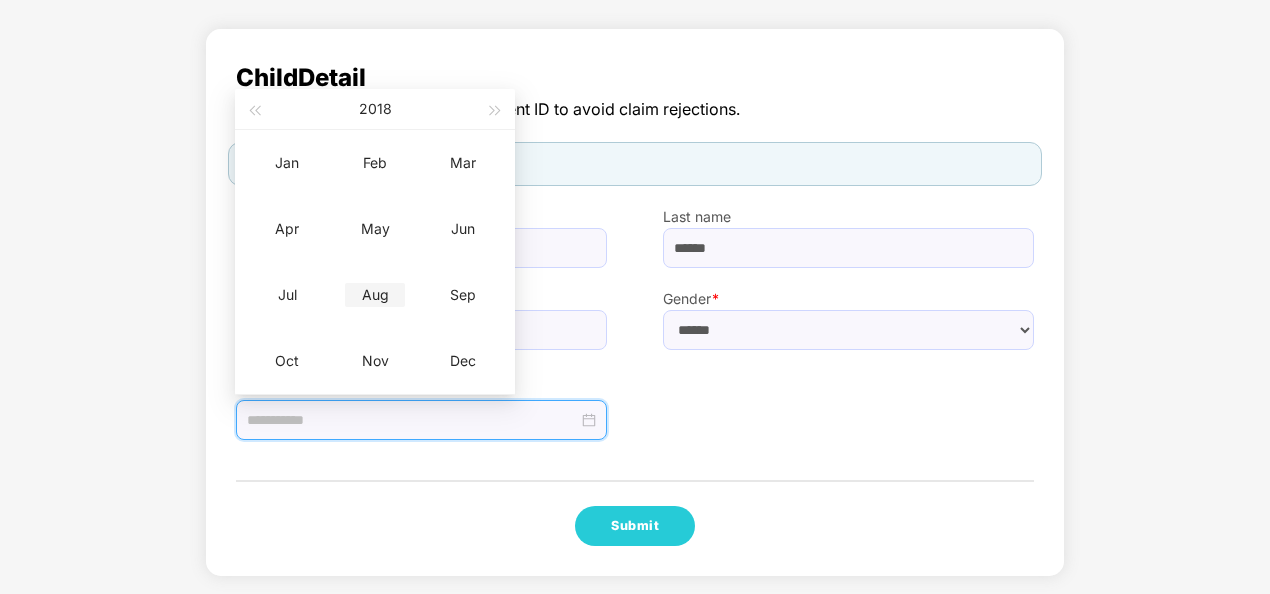 click on "Aug" at bounding box center (375, 295) 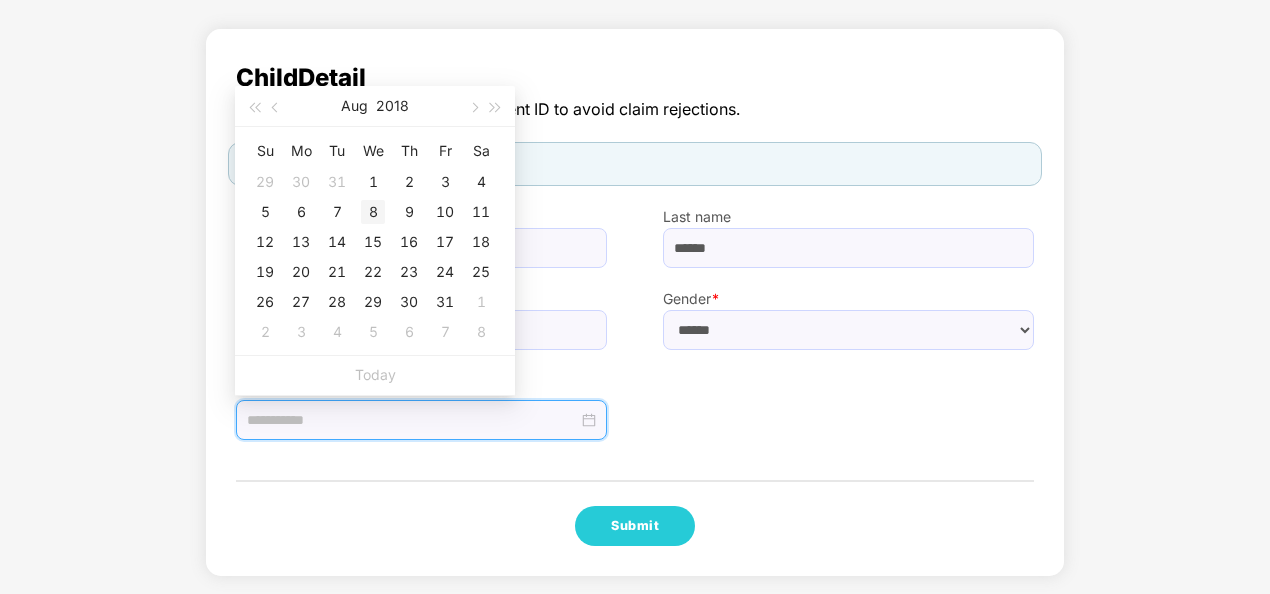 type on "**********" 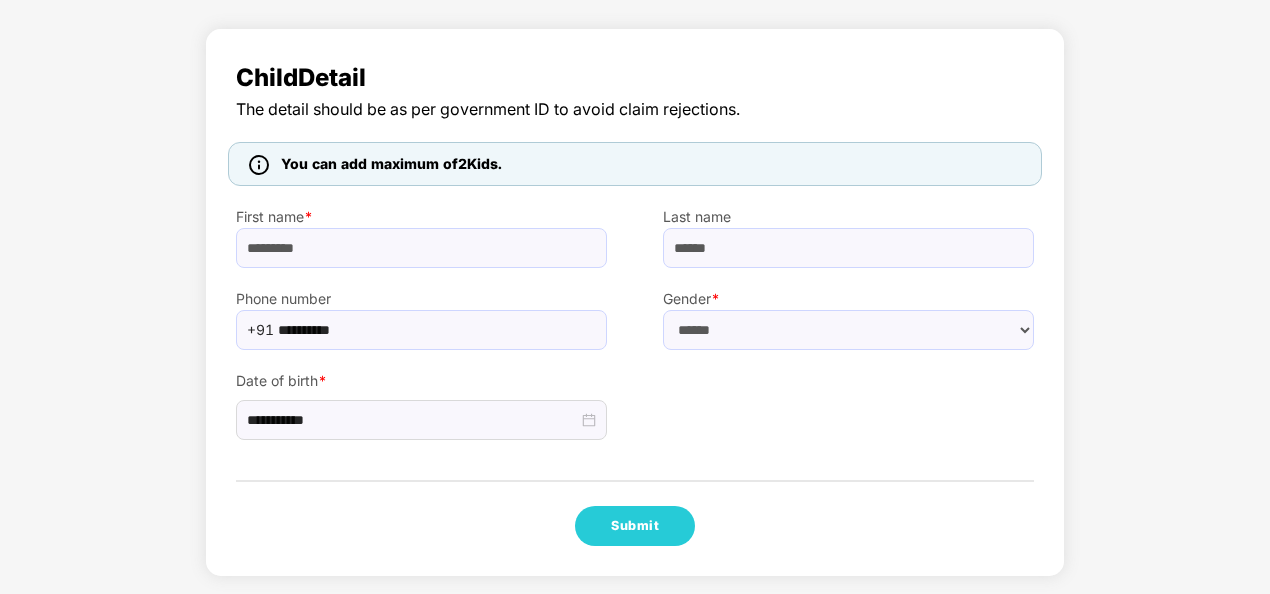 click on "**********" at bounding box center [635, 395] 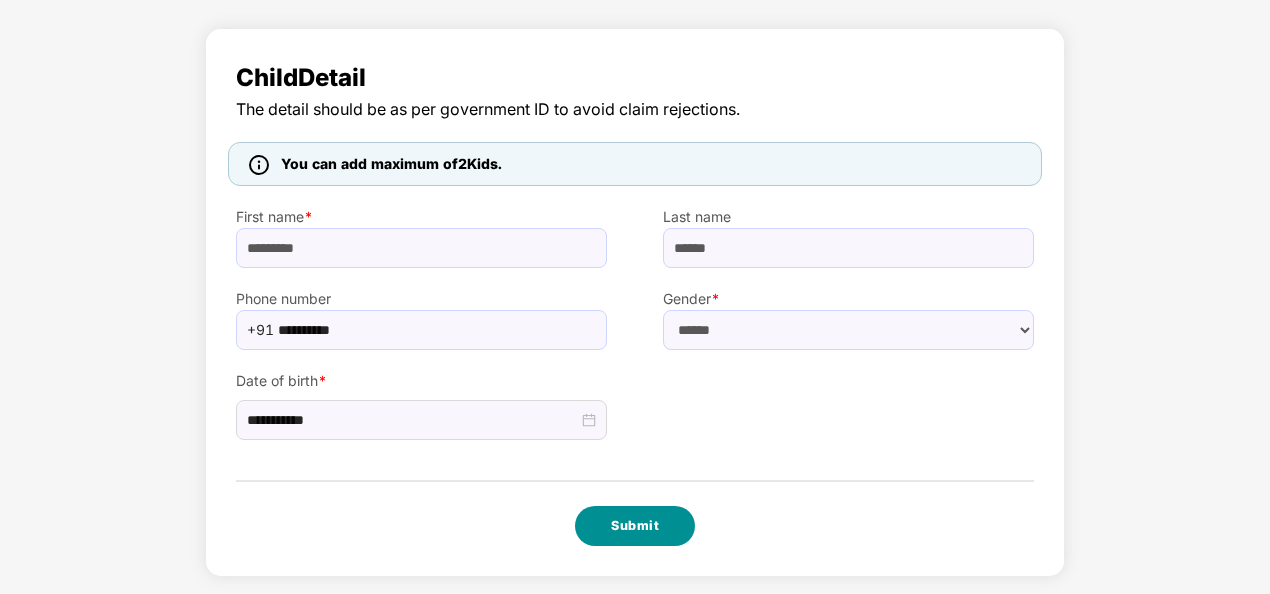 click on "Submit" at bounding box center (635, 526) 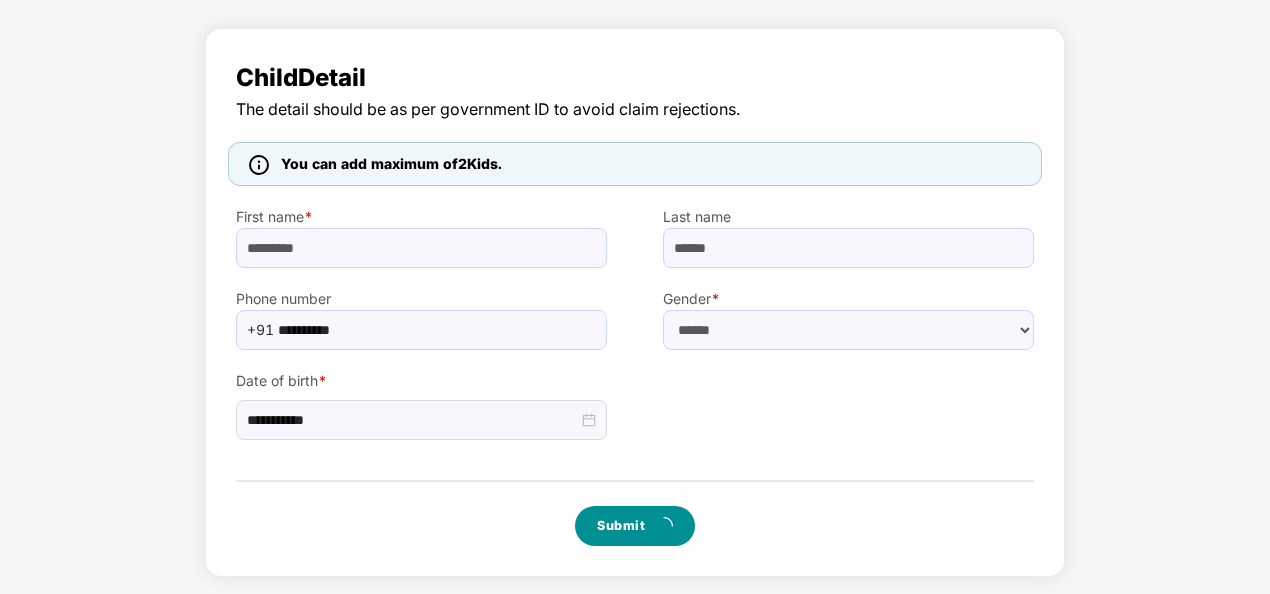 scroll, scrollTop: 0, scrollLeft: 0, axis: both 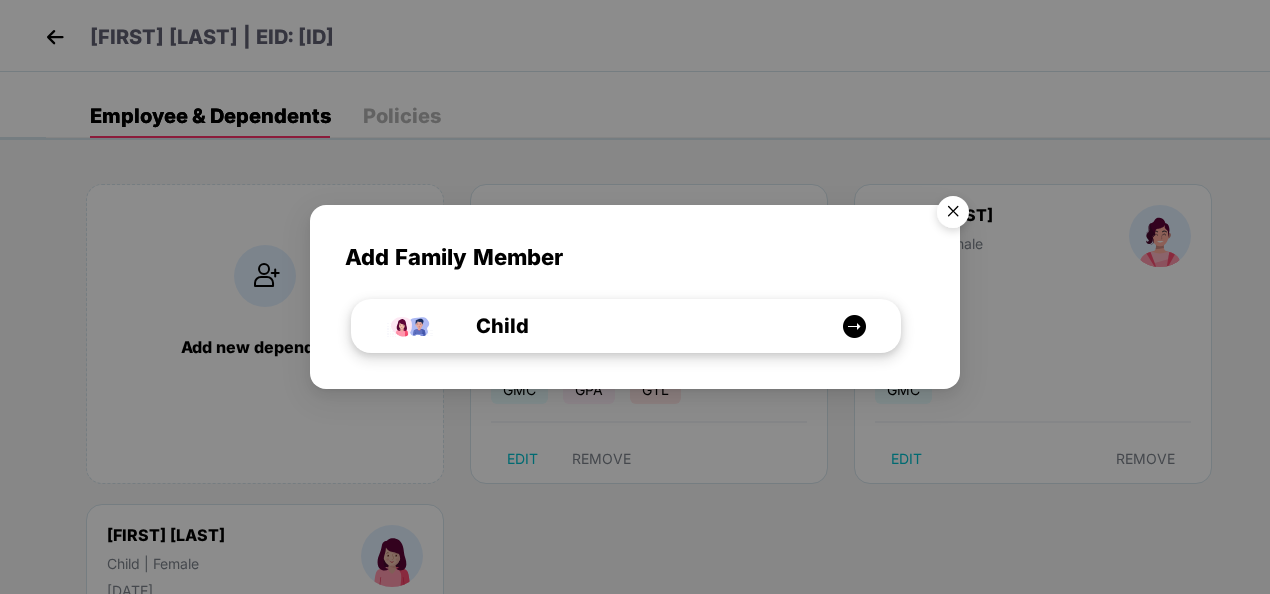 click at bounding box center [854, 326] 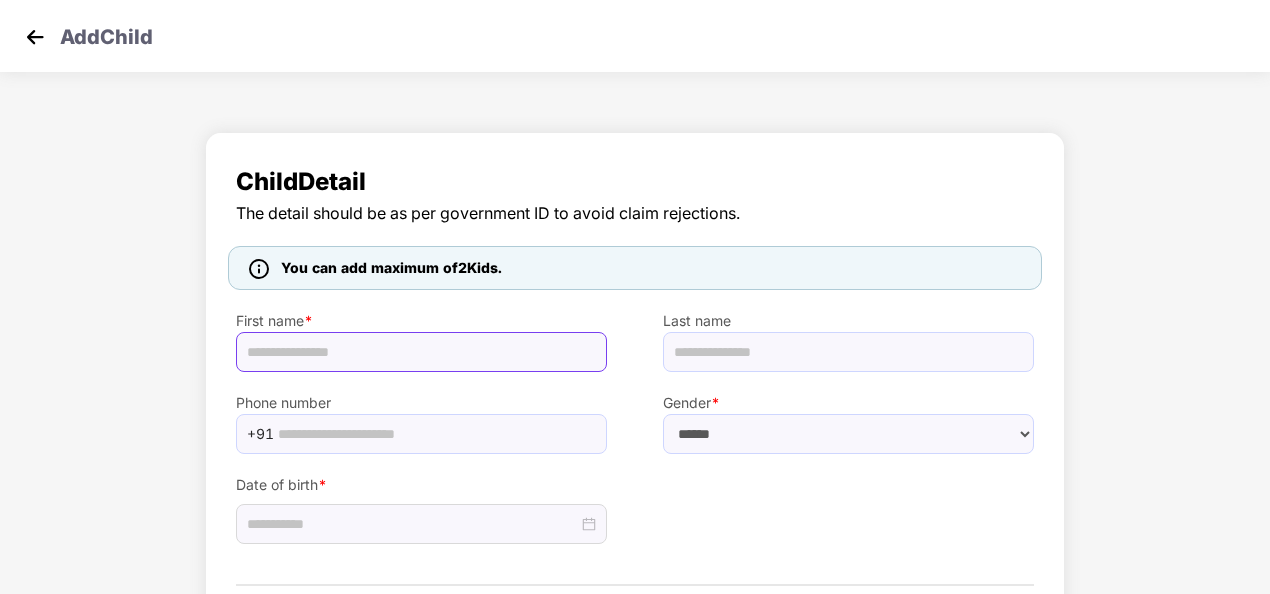click at bounding box center [421, 352] 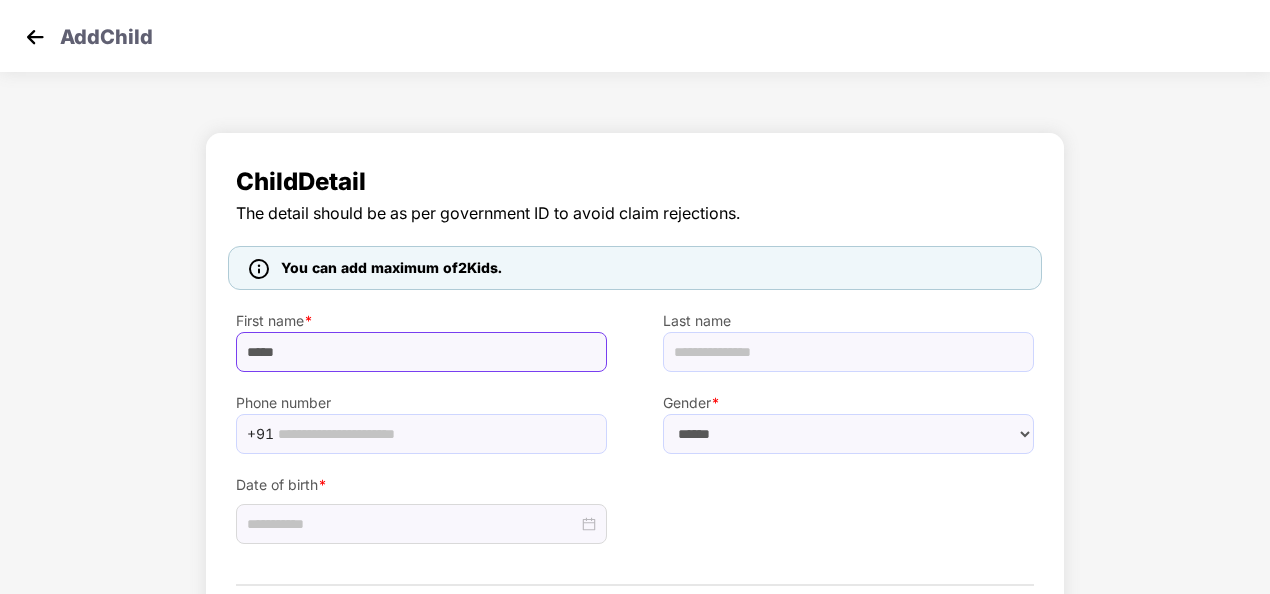 type on "*****" 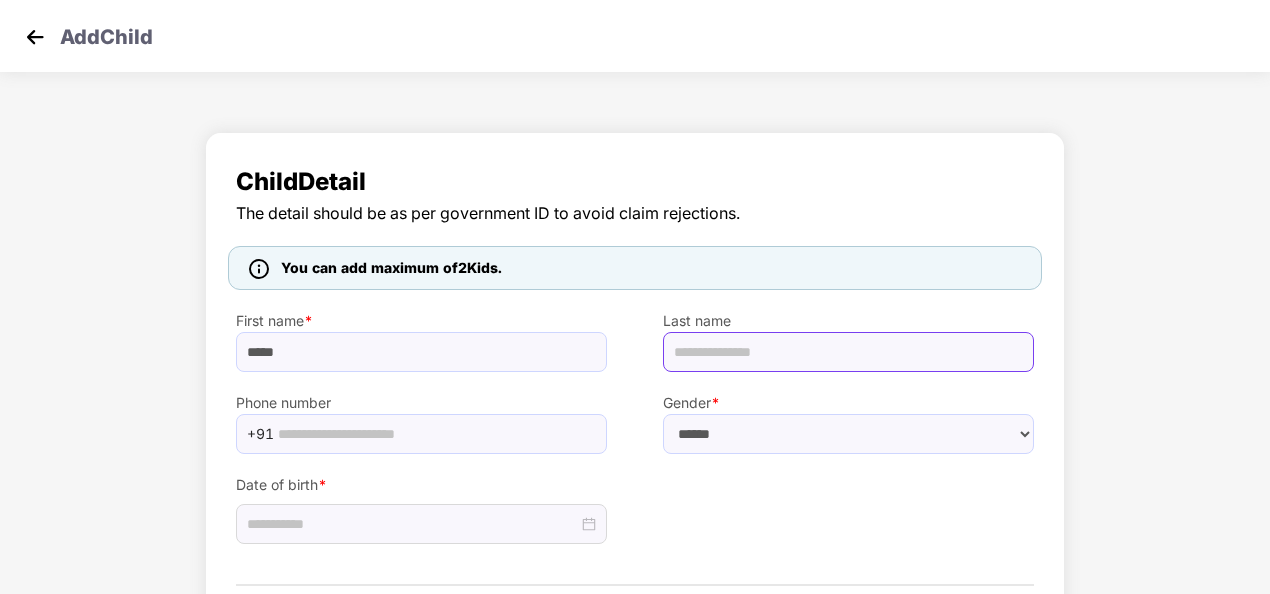 click at bounding box center (848, 352) 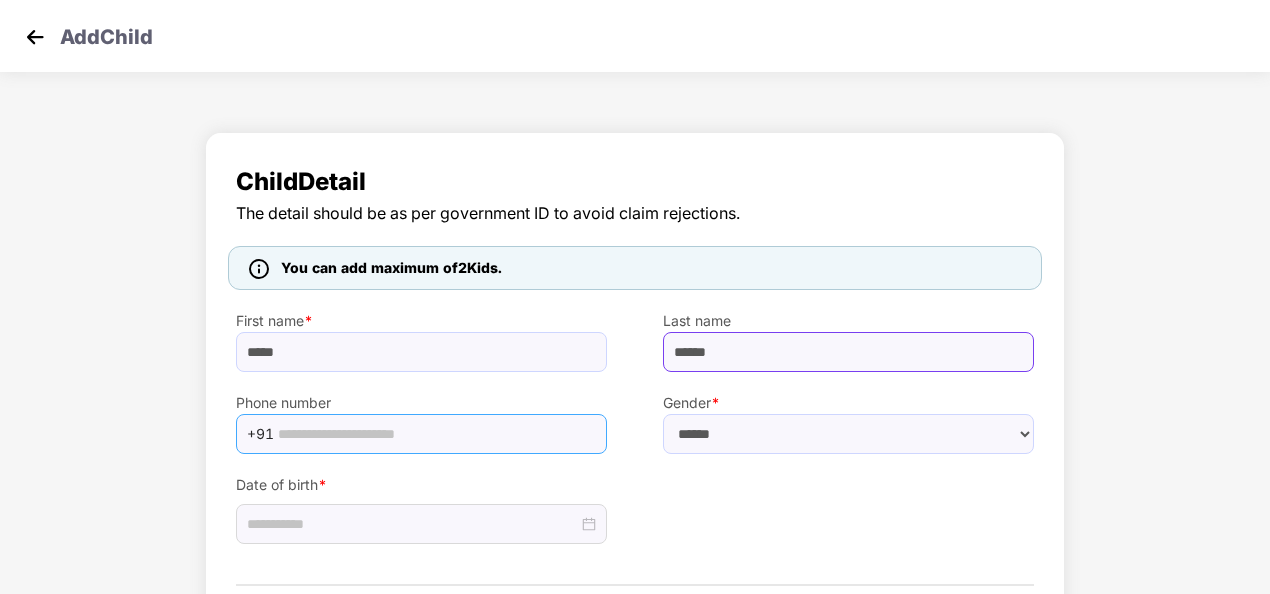 type on "******" 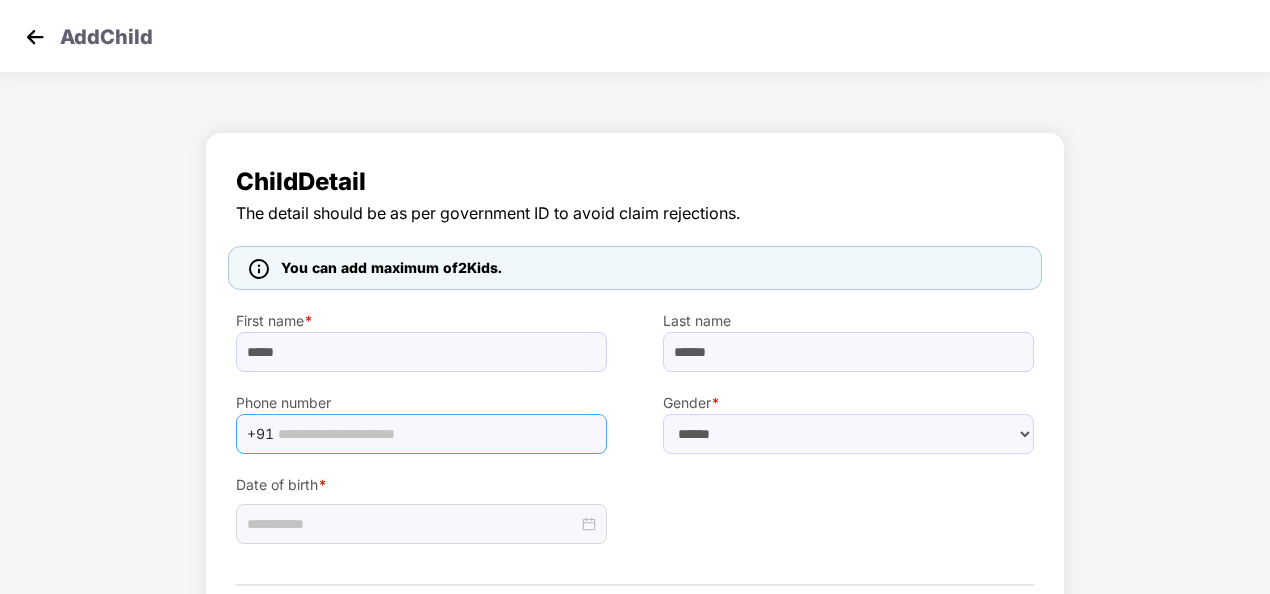click at bounding box center [436, 434] 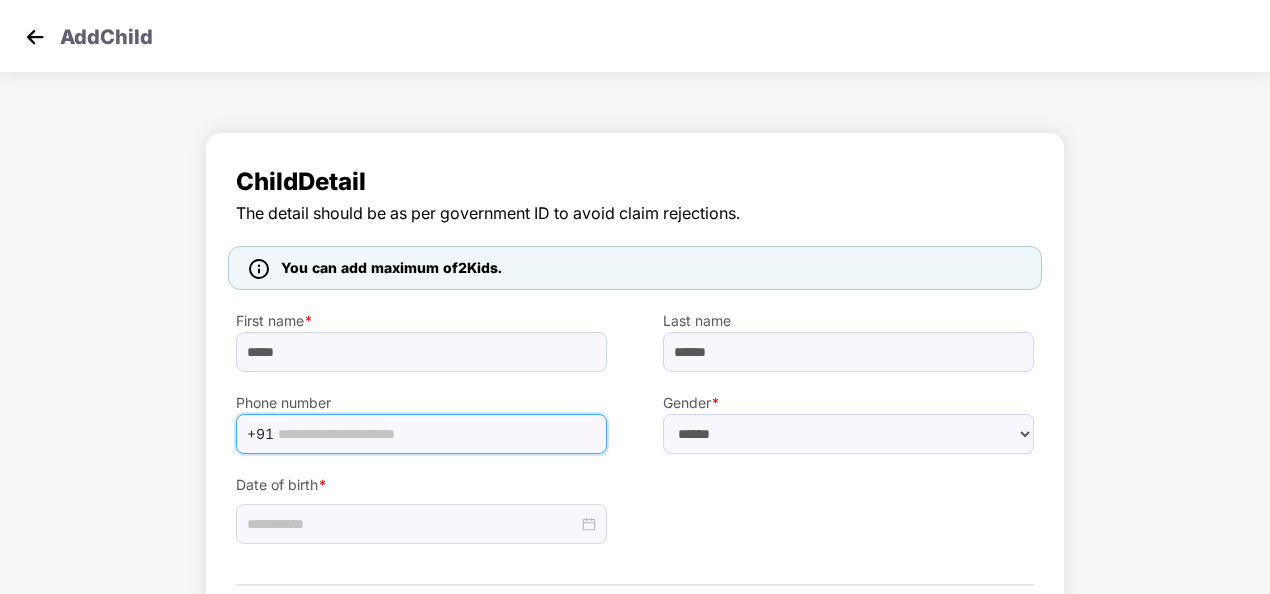 type on "**********" 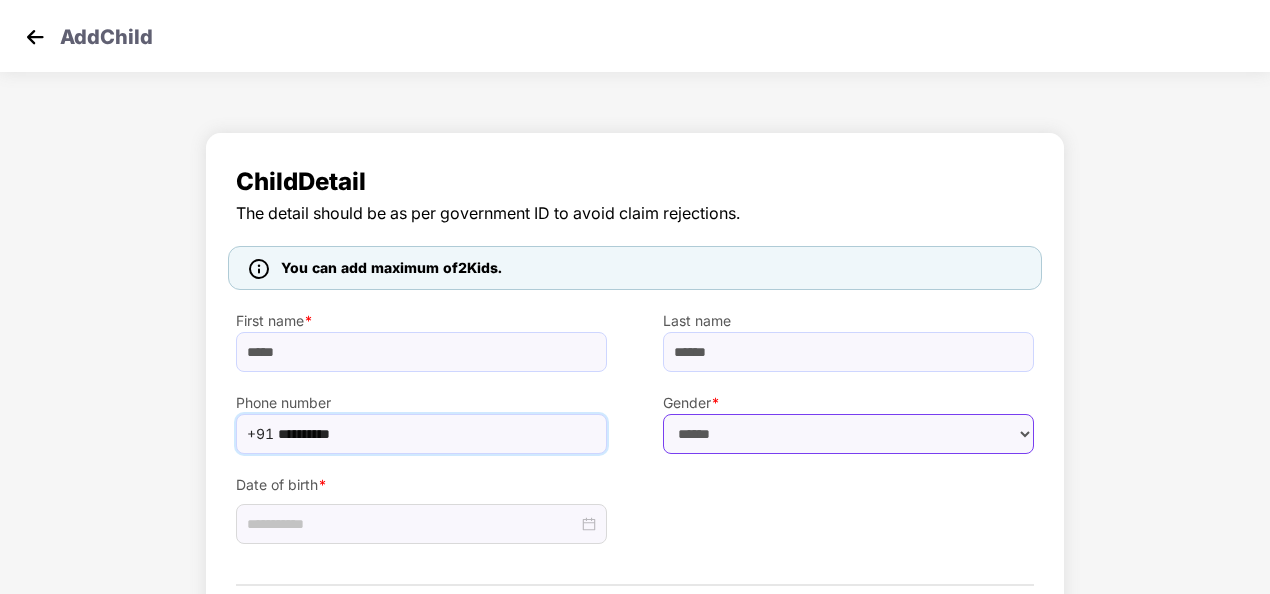click on "****** **** ******" at bounding box center (848, 434) 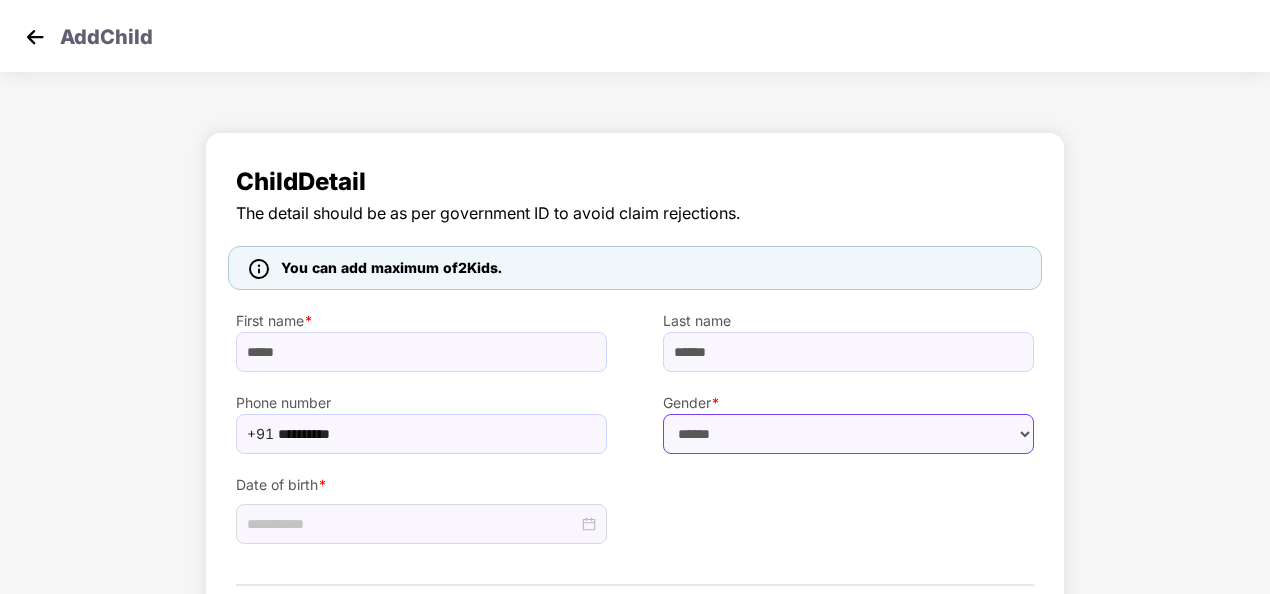 select on "****" 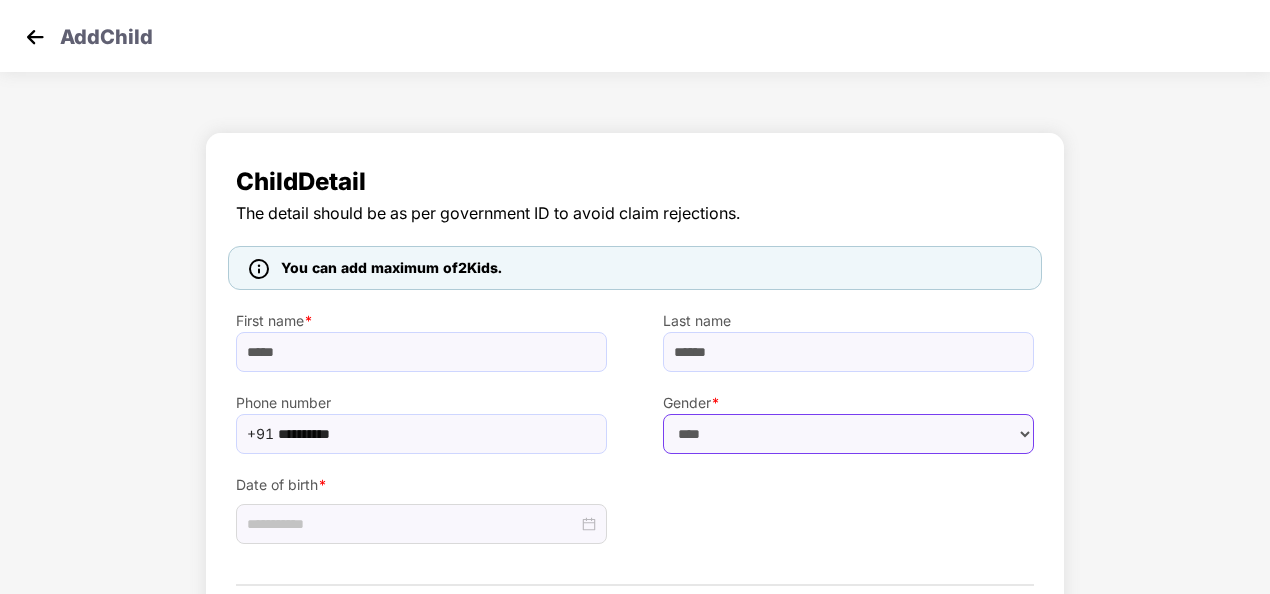 click on "****** **** ******" at bounding box center (848, 434) 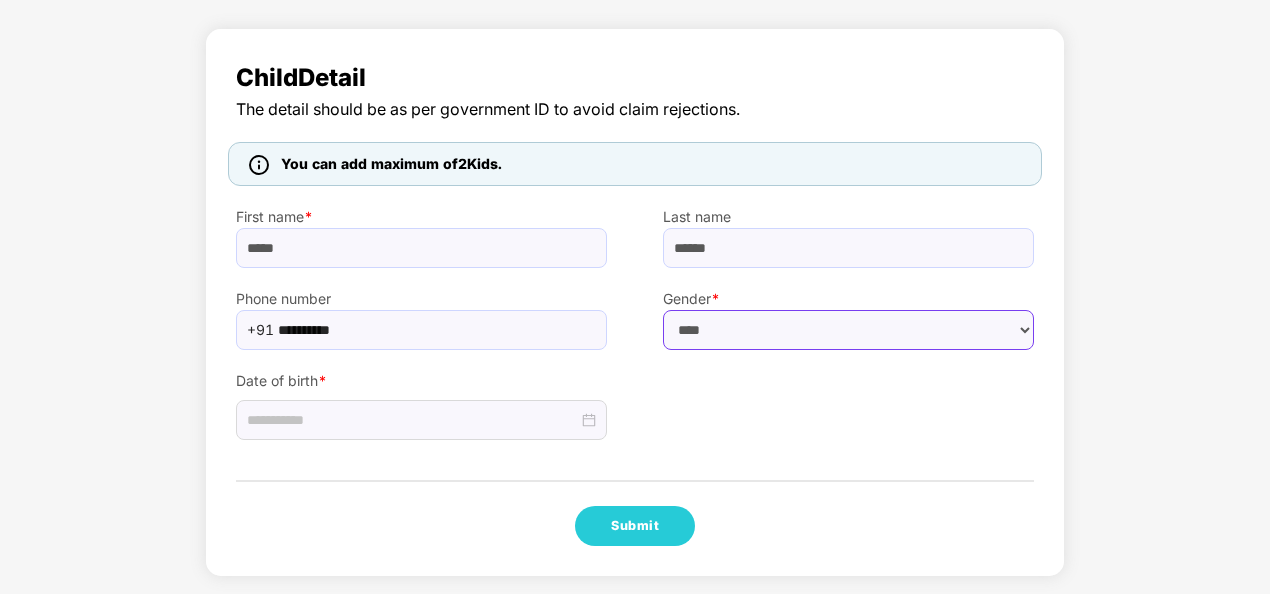 scroll, scrollTop: 104, scrollLeft: 0, axis: vertical 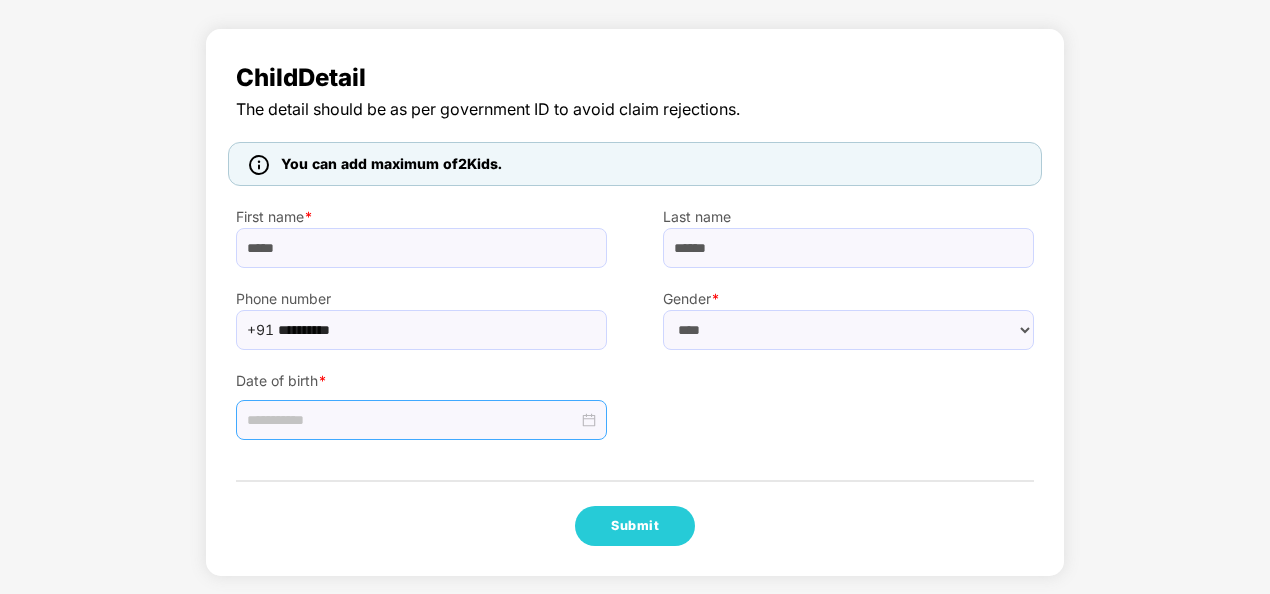 click at bounding box center [412, 420] 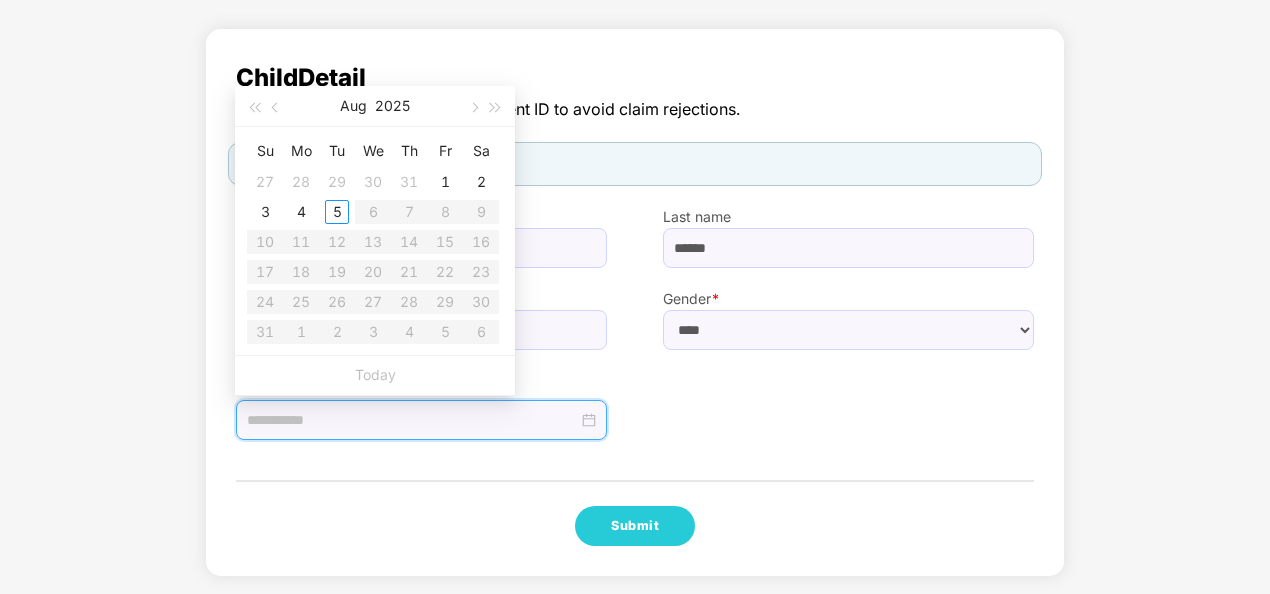 type on "**********" 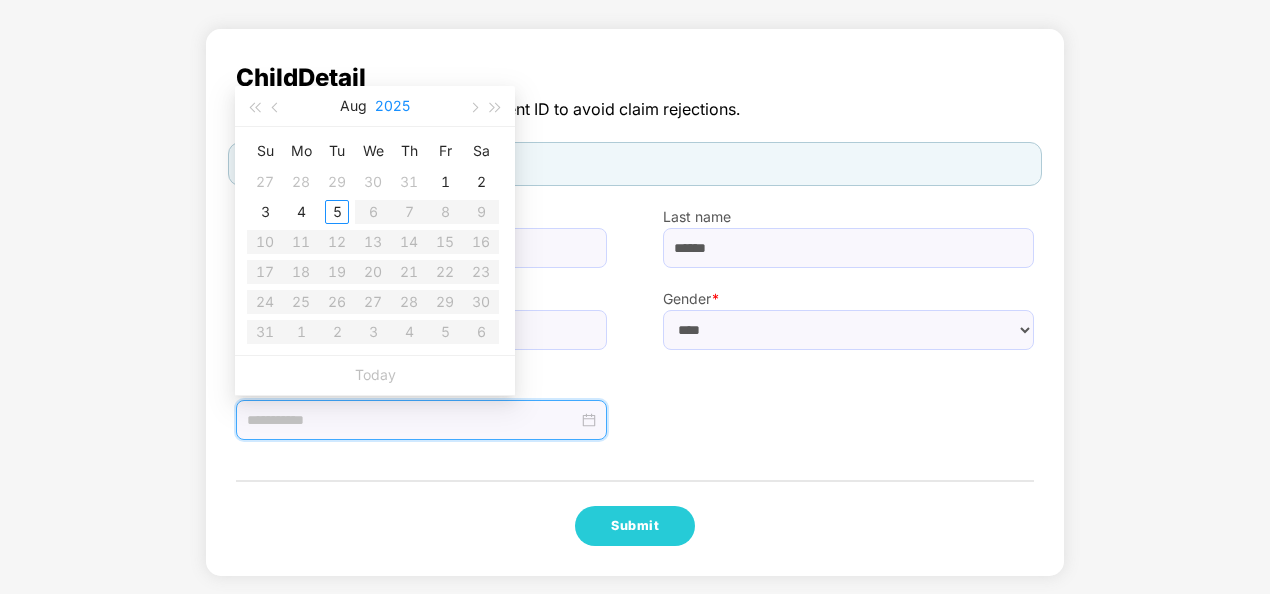 click on "2025" at bounding box center [392, 106] 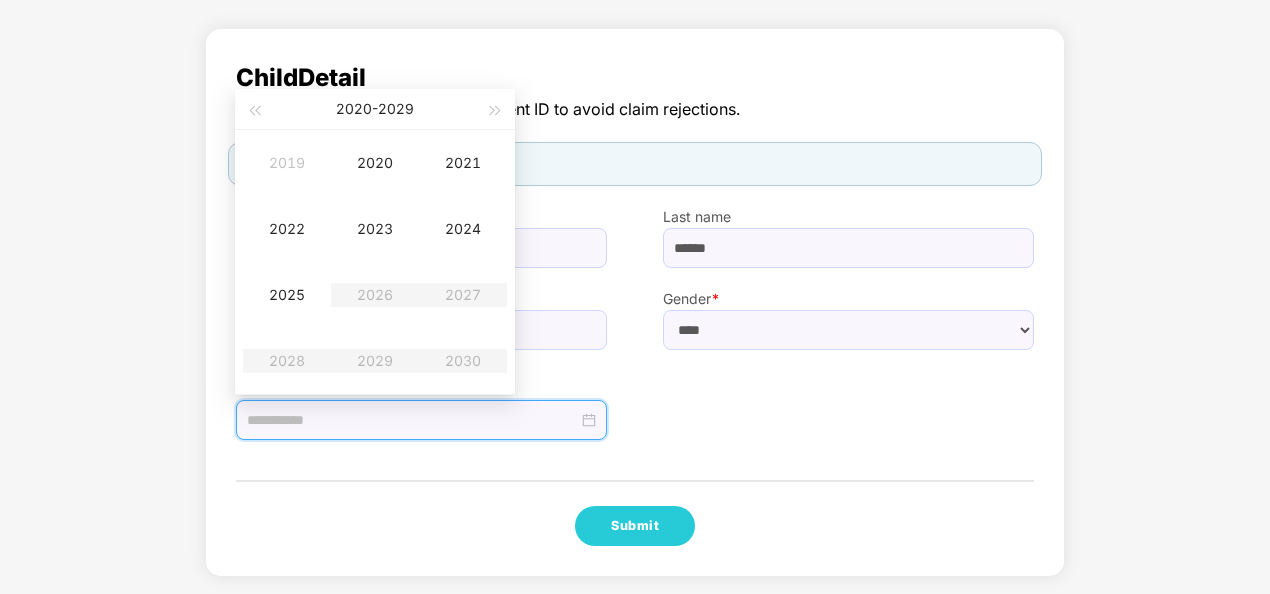 type on "**********" 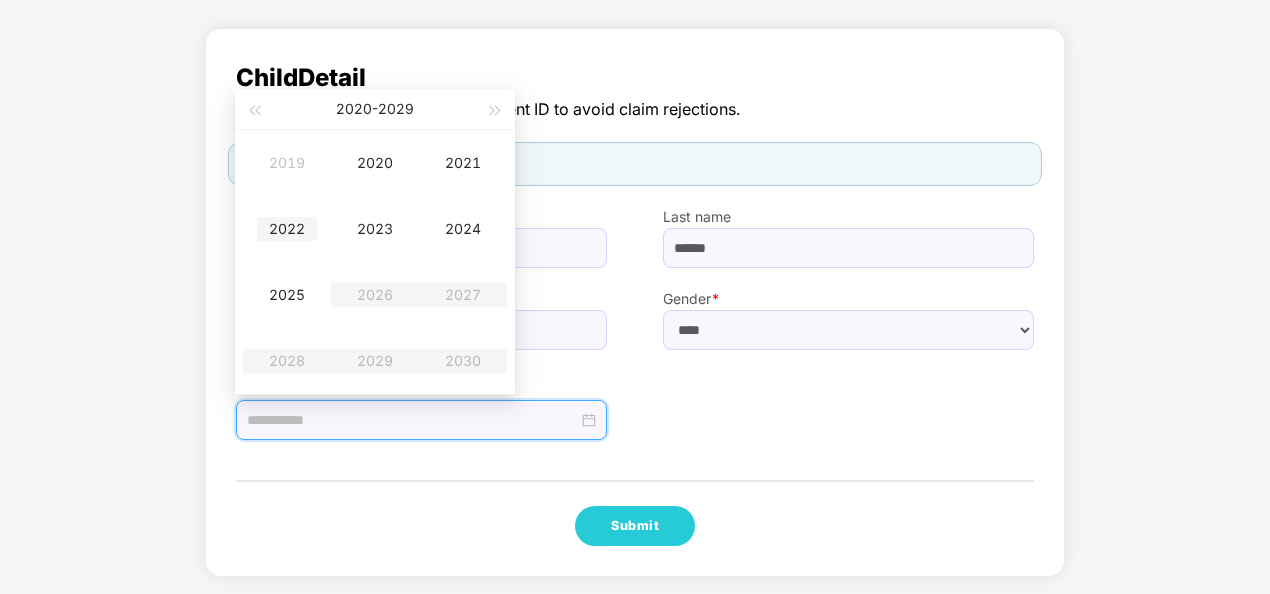 type on "**********" 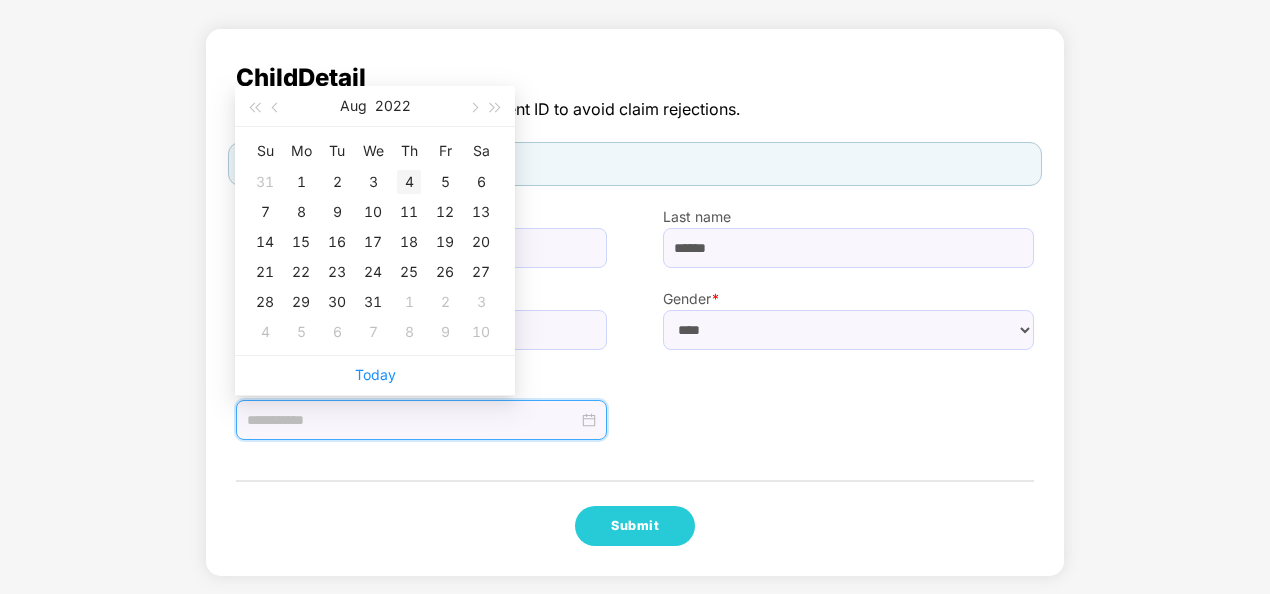 type on "**********" 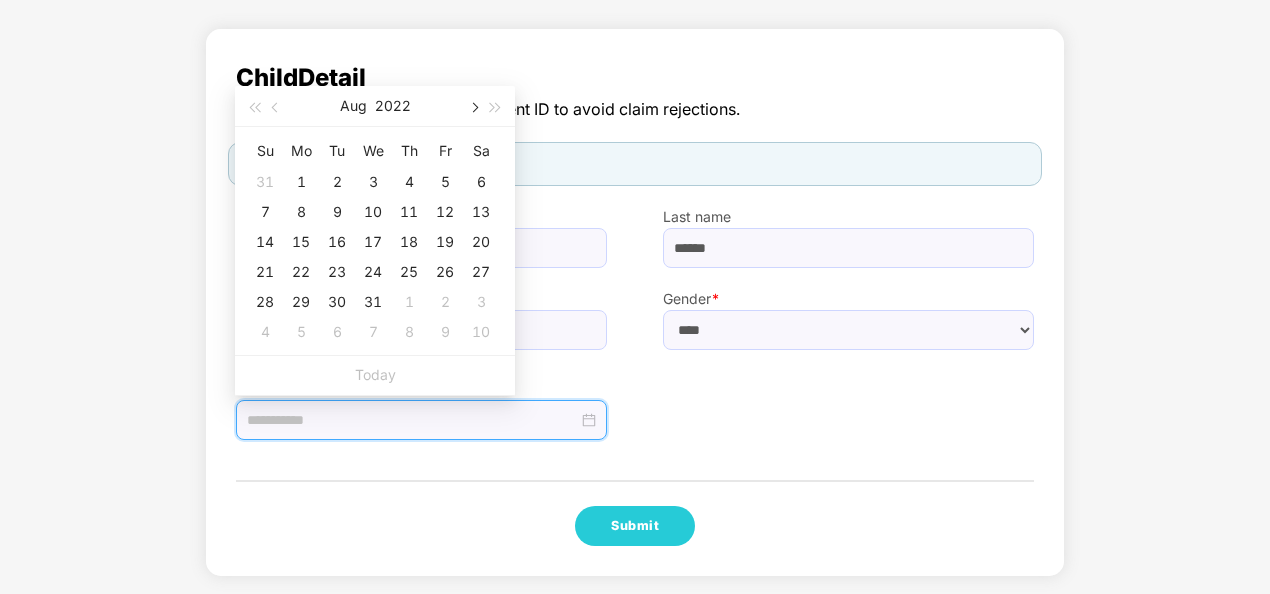 click at bounding box center (473, 108) 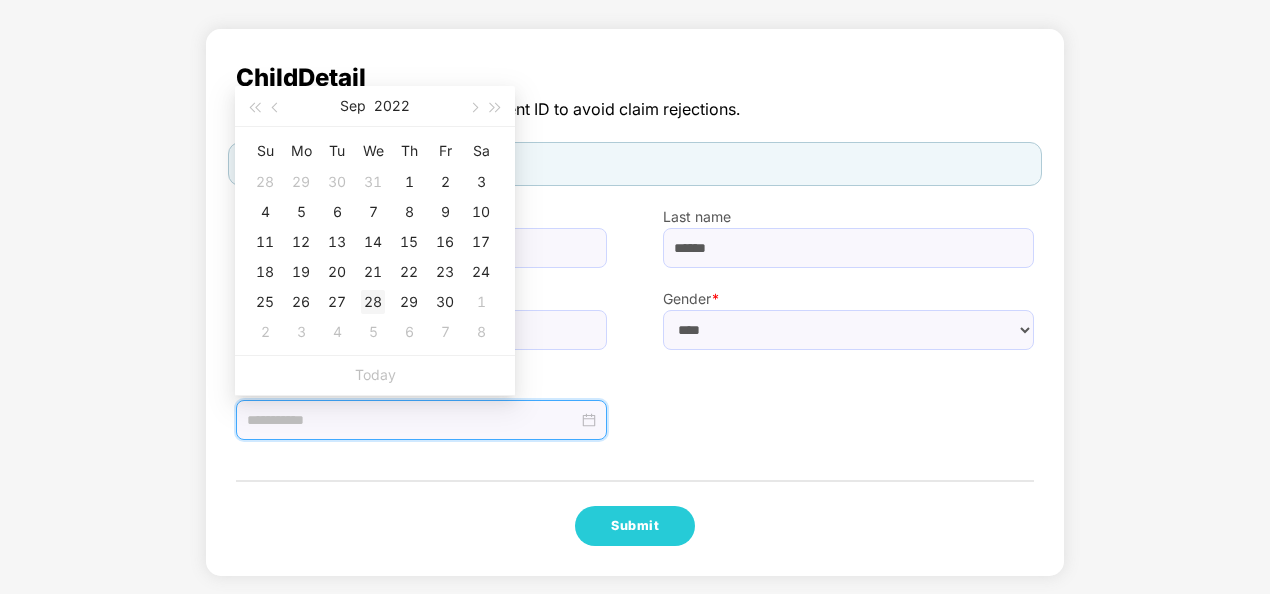 type on "**********" 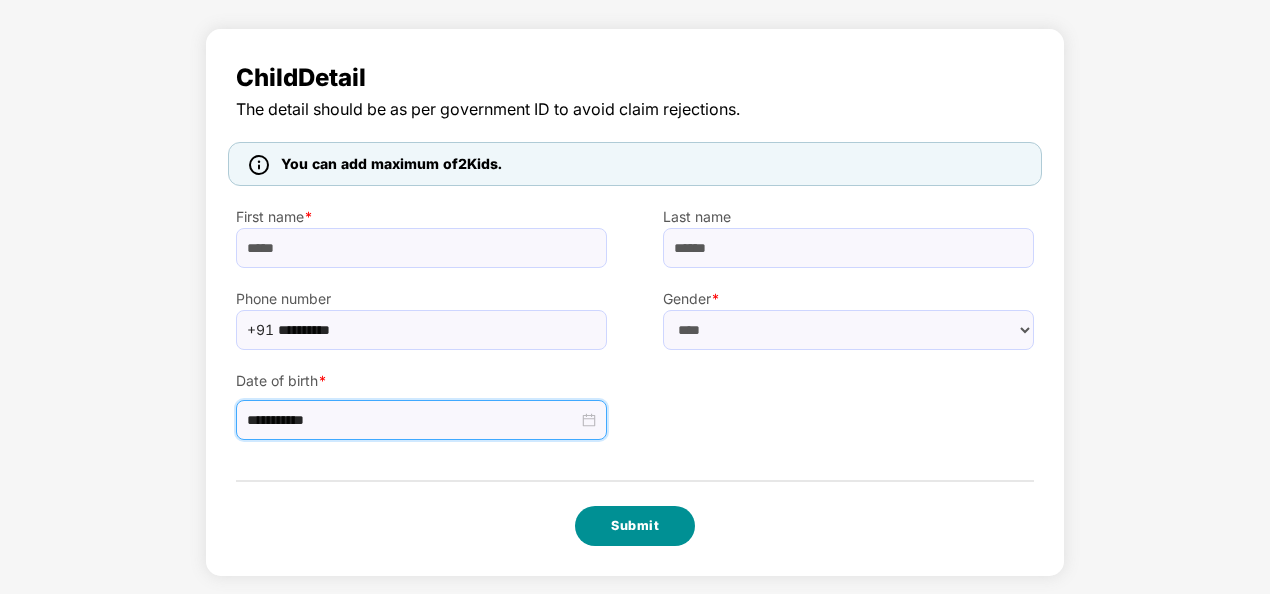 click on "Submit" at bounding box center (635, 526) 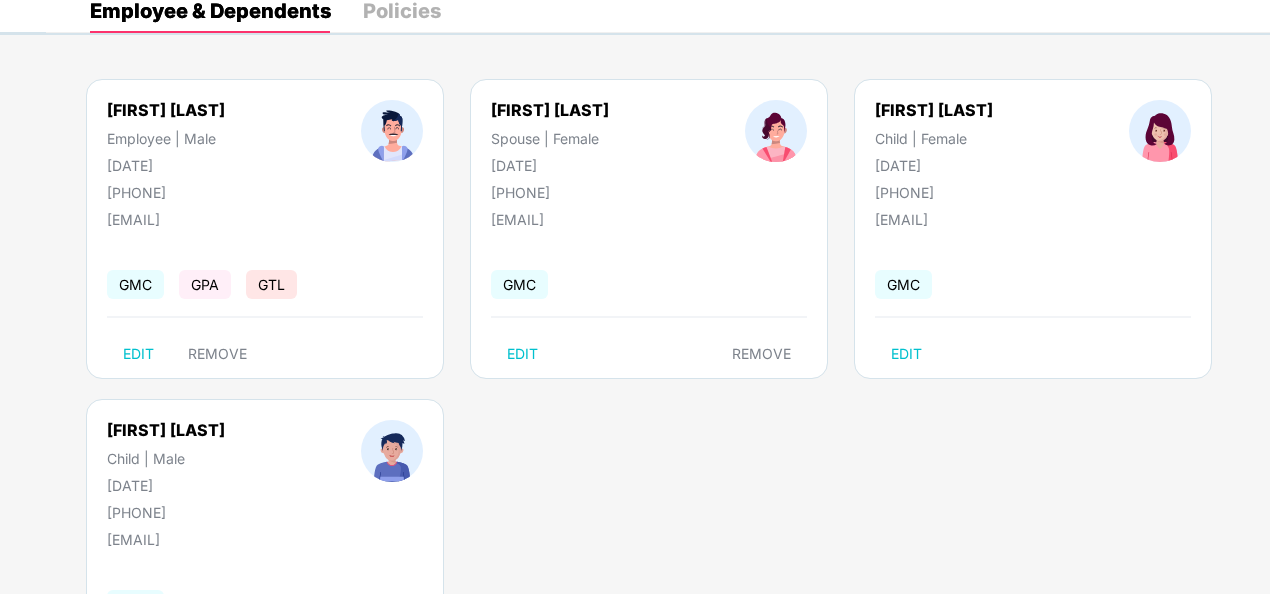 scroll, scrollTop: 0, scrollLeft: 0, axis: both 